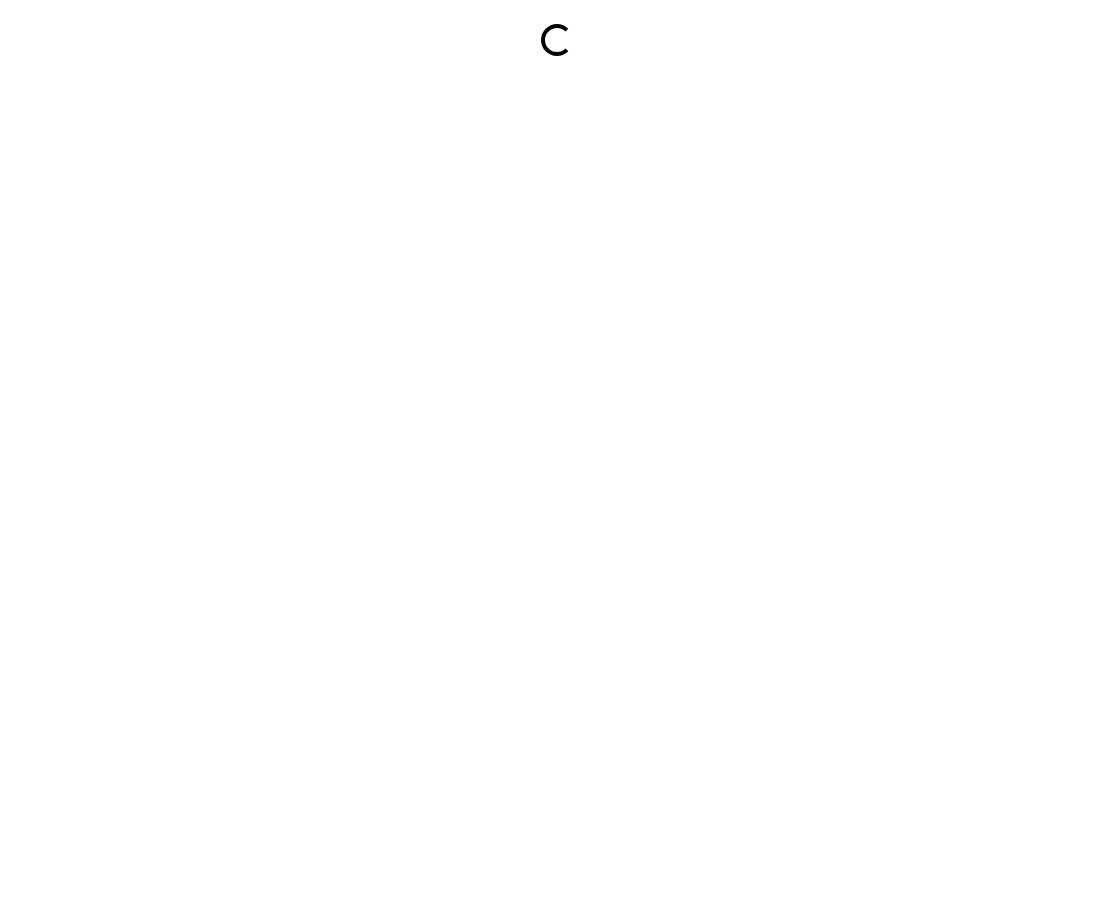 scroll, scrollTop: 0, scrollLeft: 0, axis: both 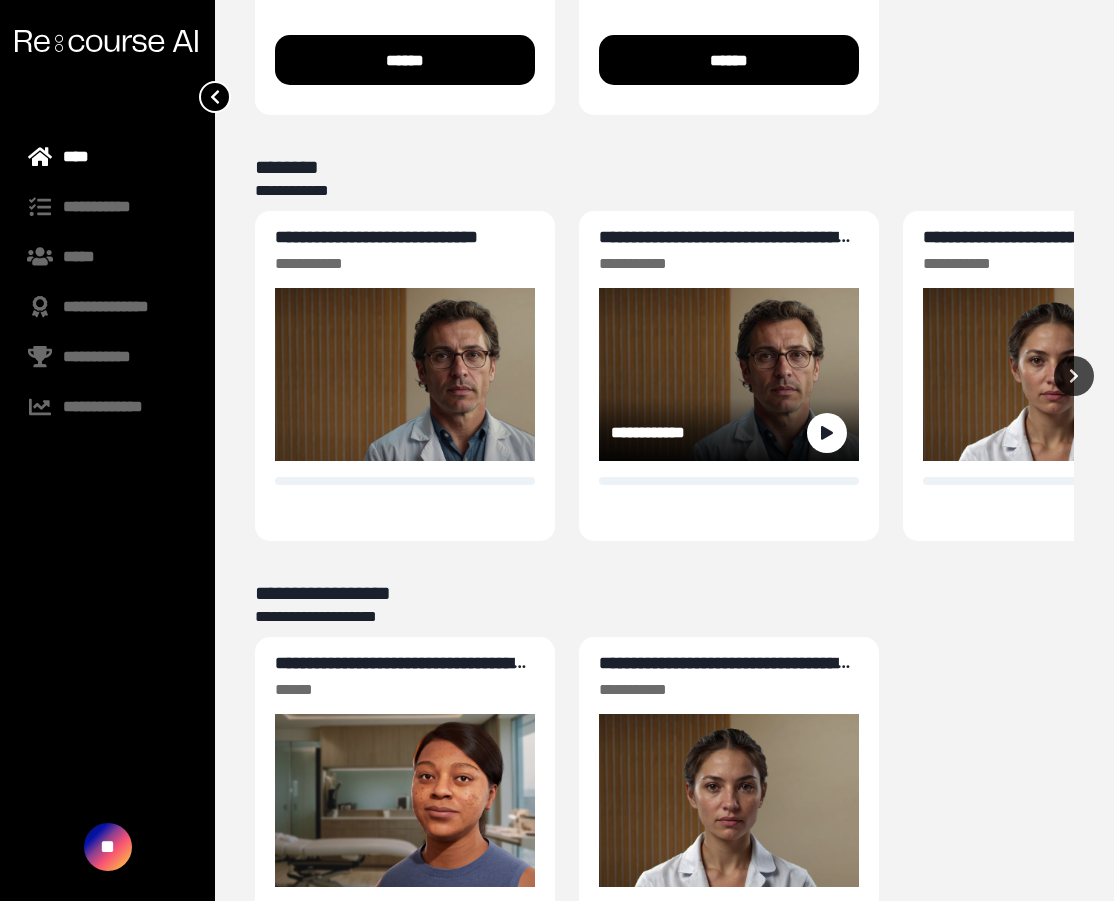 click on "**********" at bounding box center (724, 247) 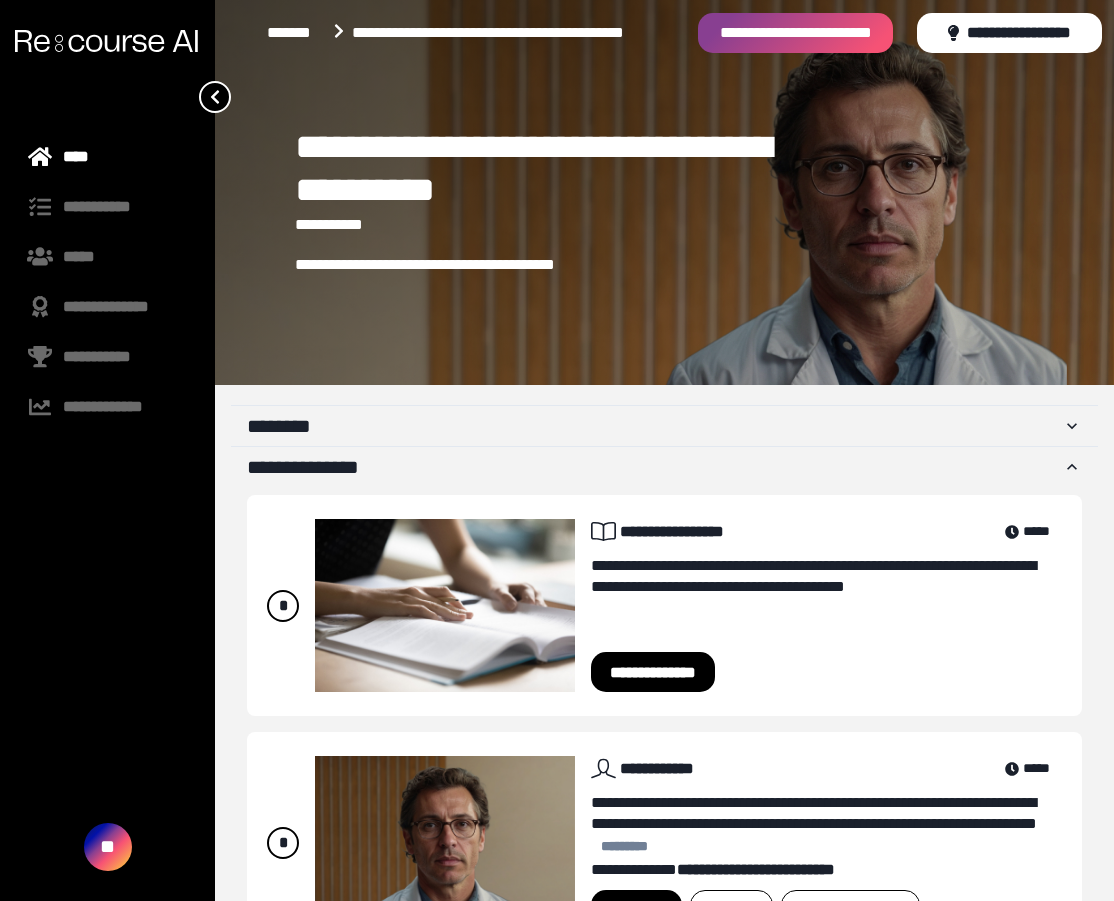 scroll, scrollTop: 93, scrollLeft: 0, axis: vertical 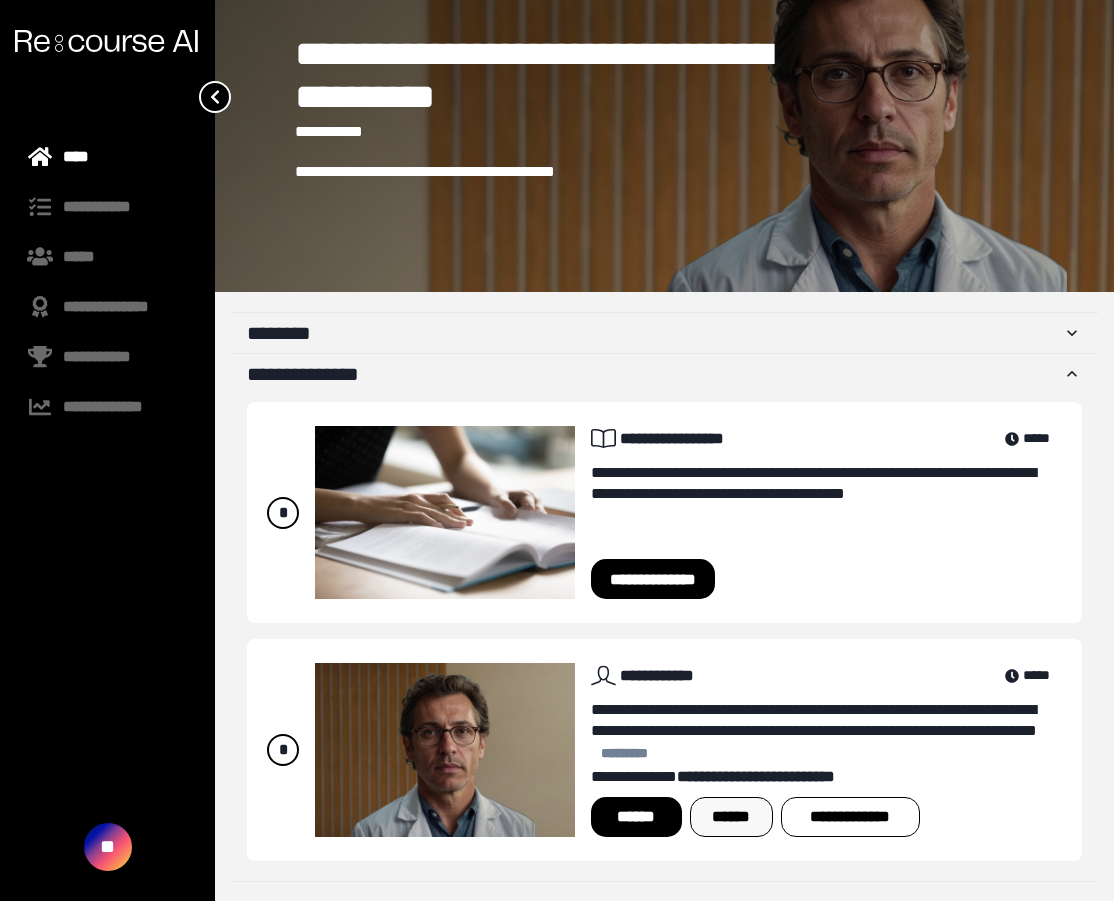 click on "******" at bounding box center (731, 817) 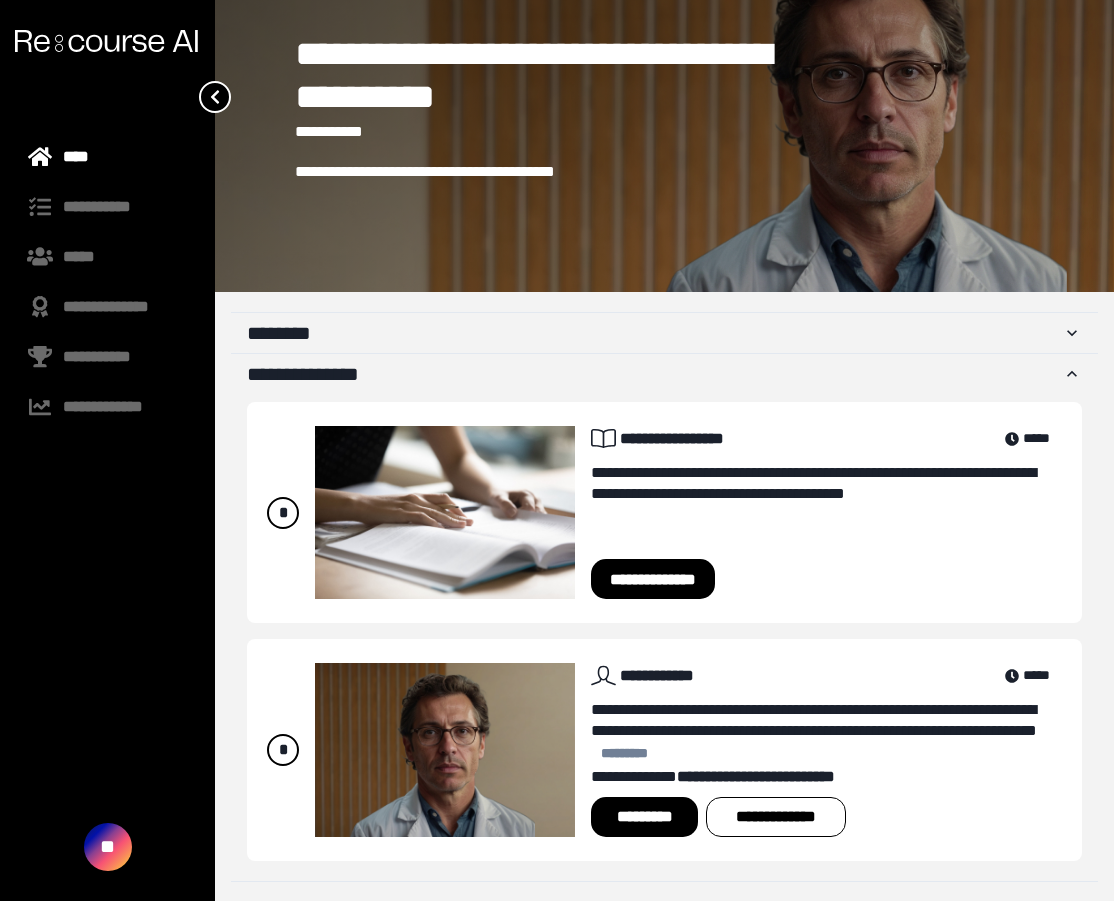 click on "*********" at bounding box center (644, 817) 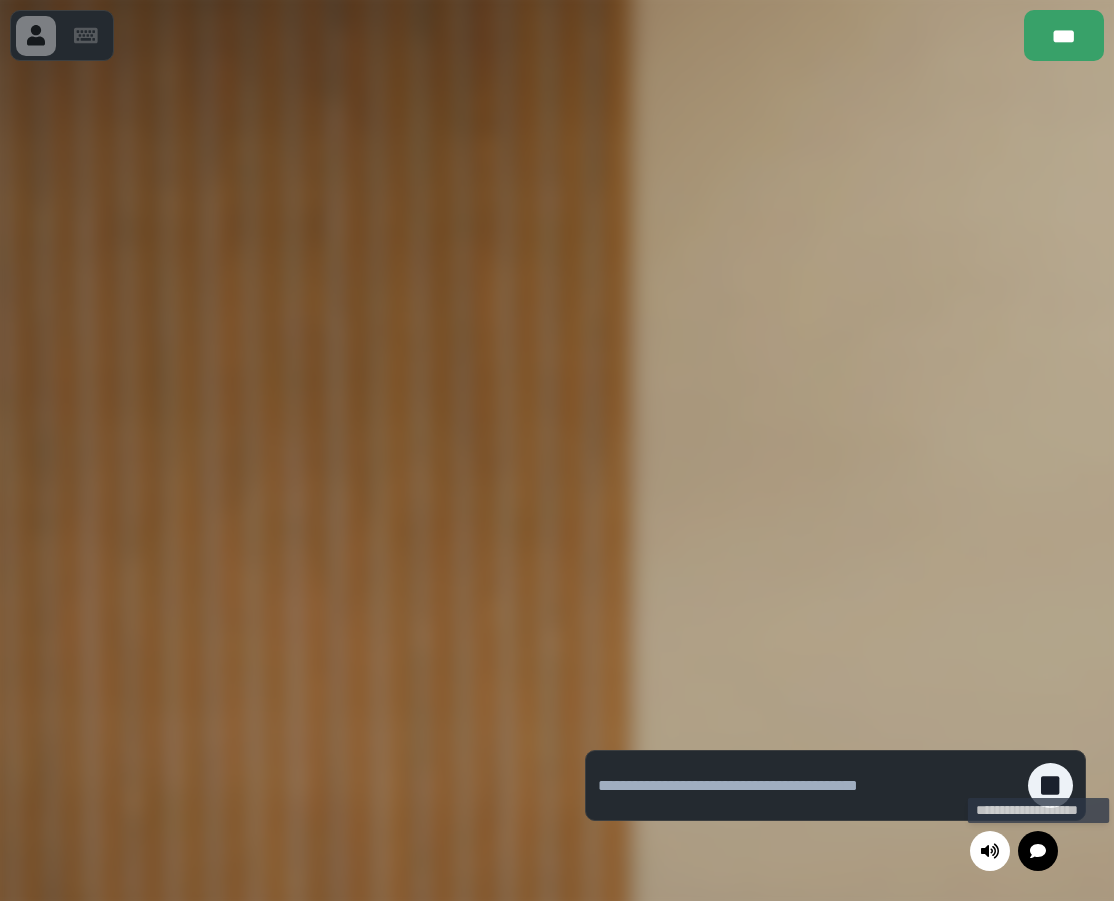click at bounding box center [1038, 851] 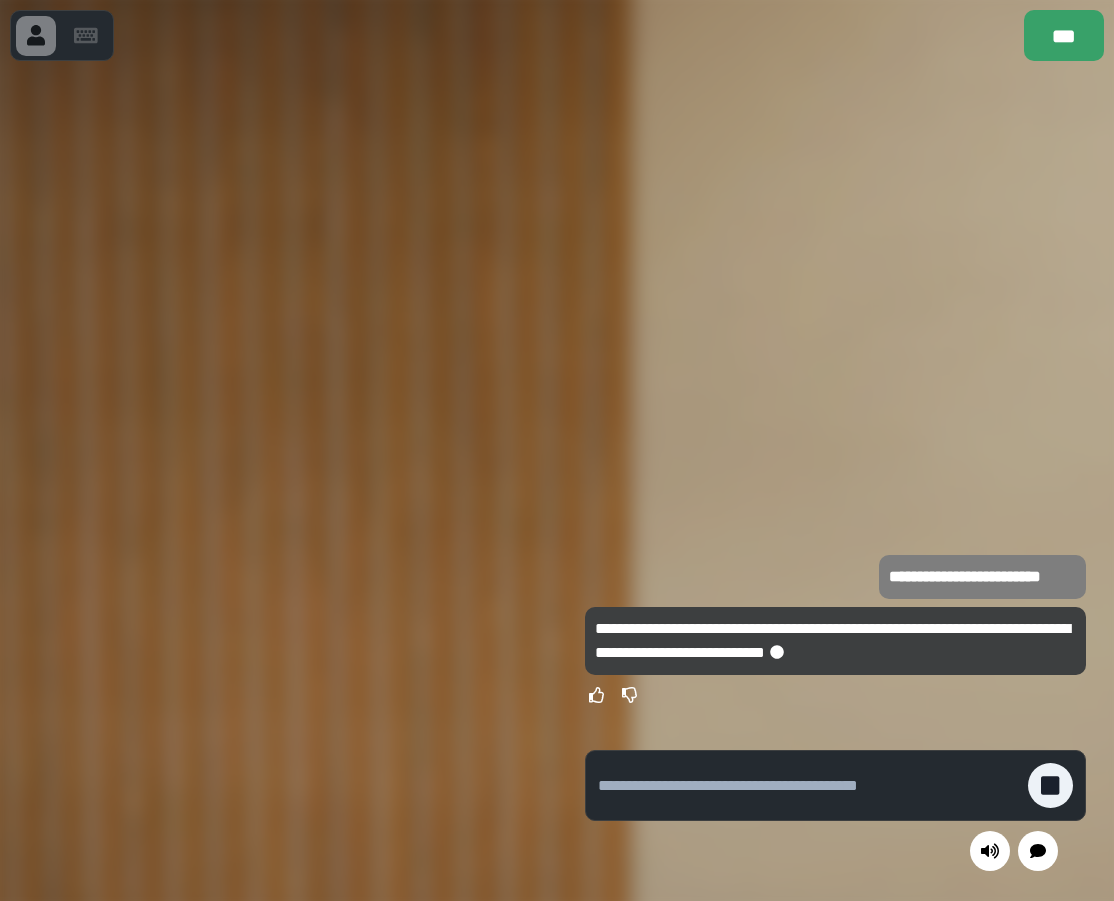 type 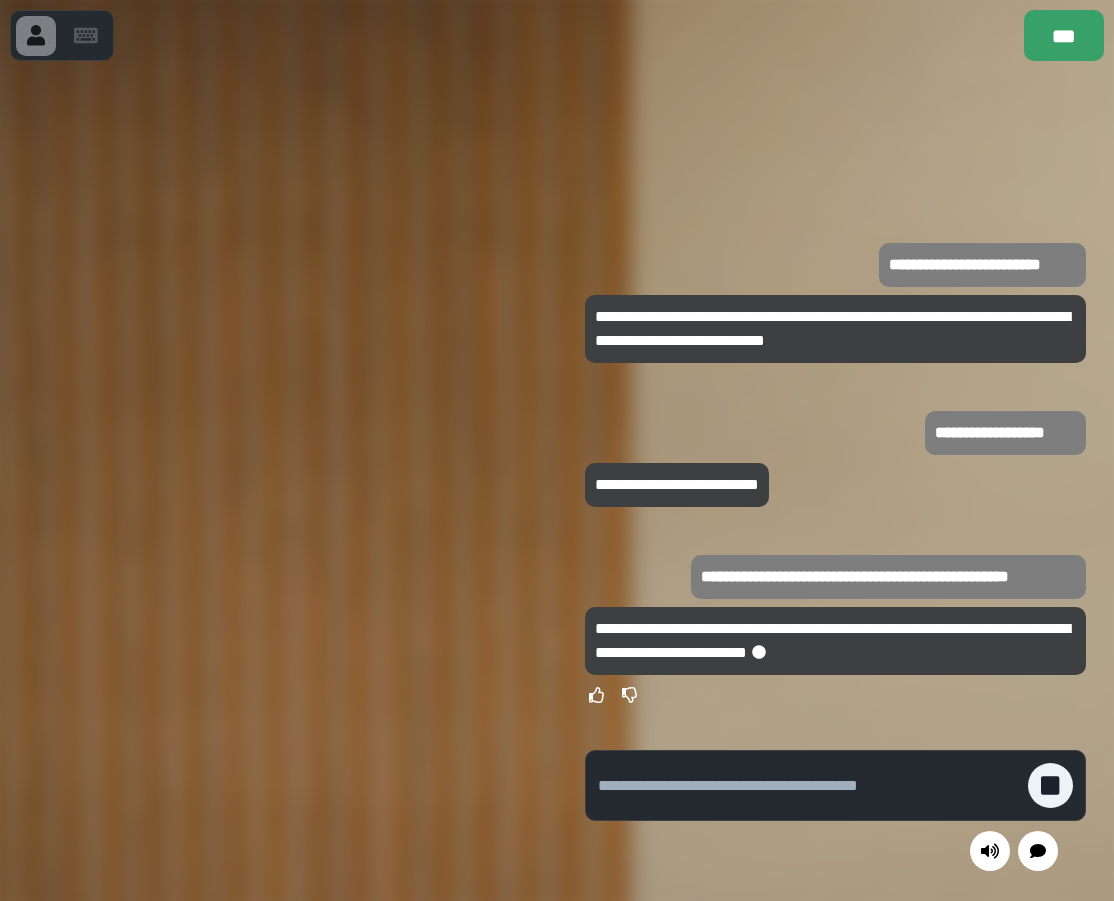 type 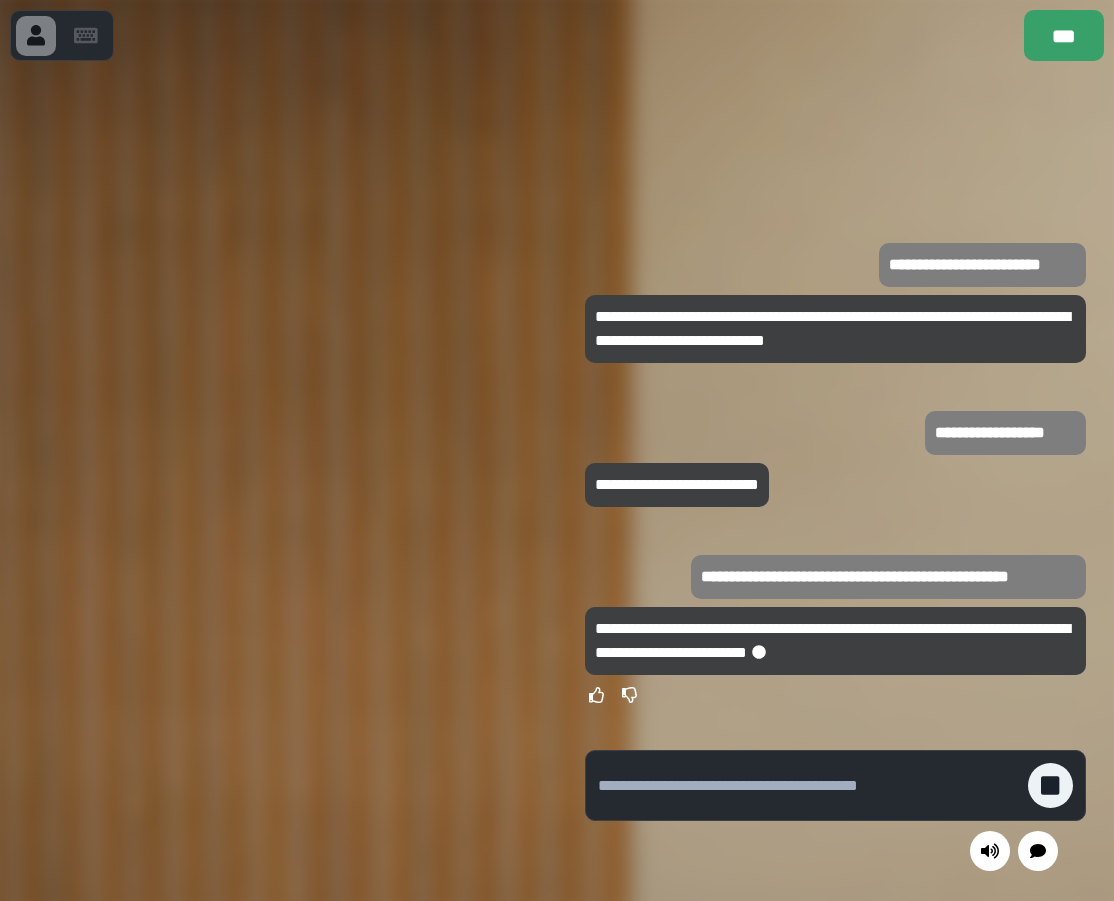 click on "**********" at bounding box center (835, 641) 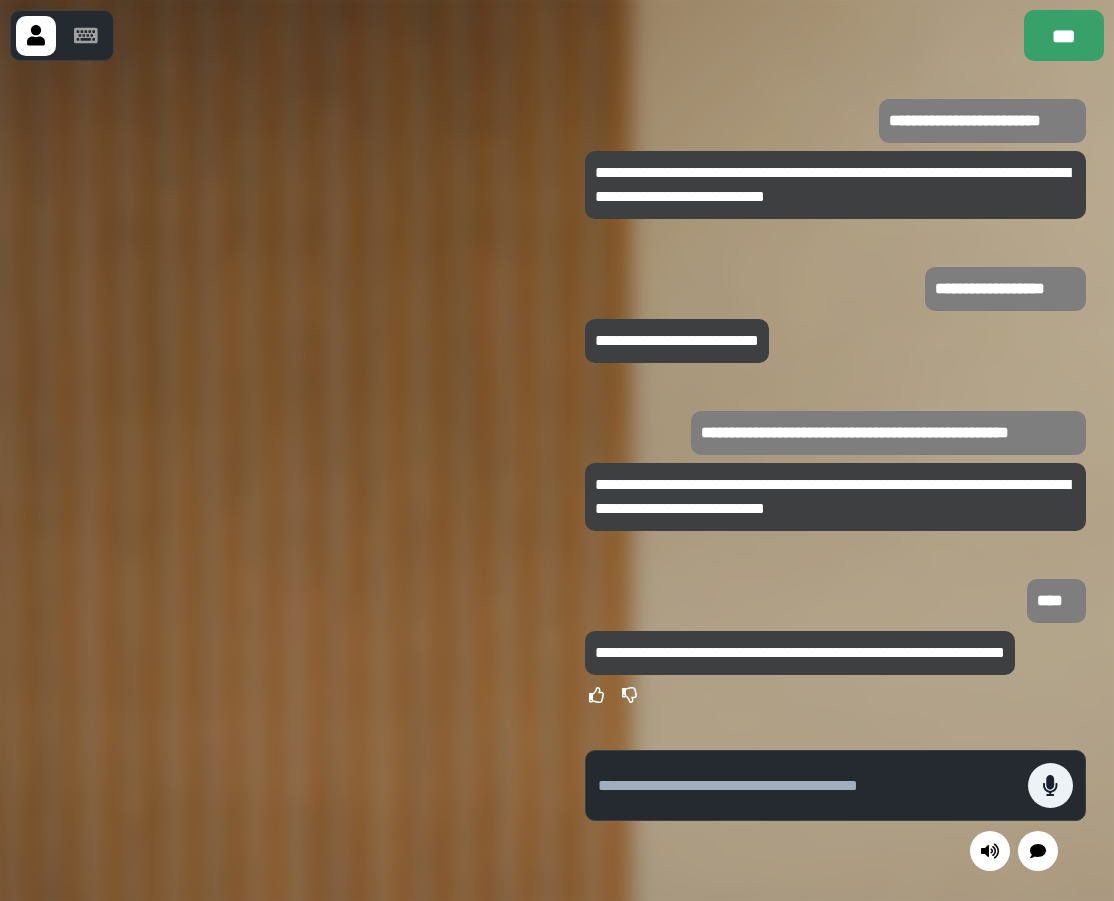 click at bounding box center [278, 480] 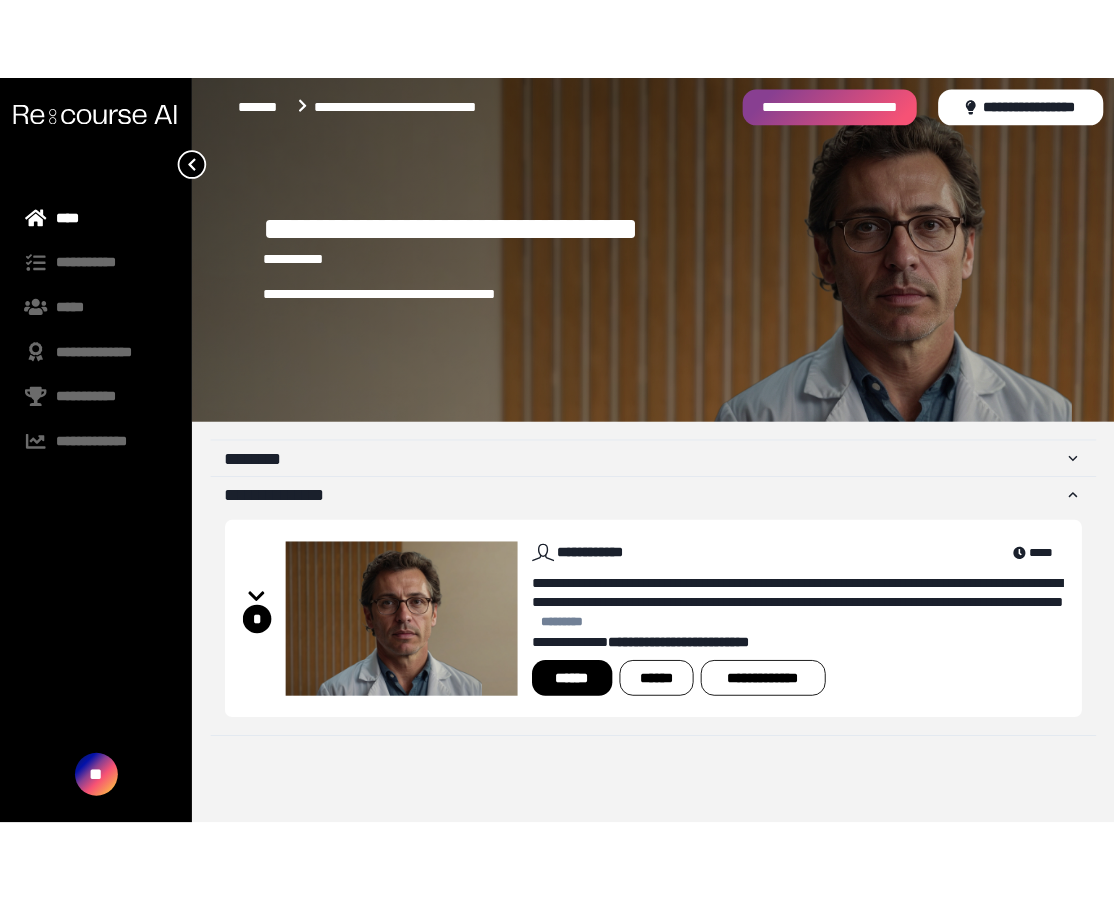scroll, scrollTop: 0, scrollLeft: 0, axis: both 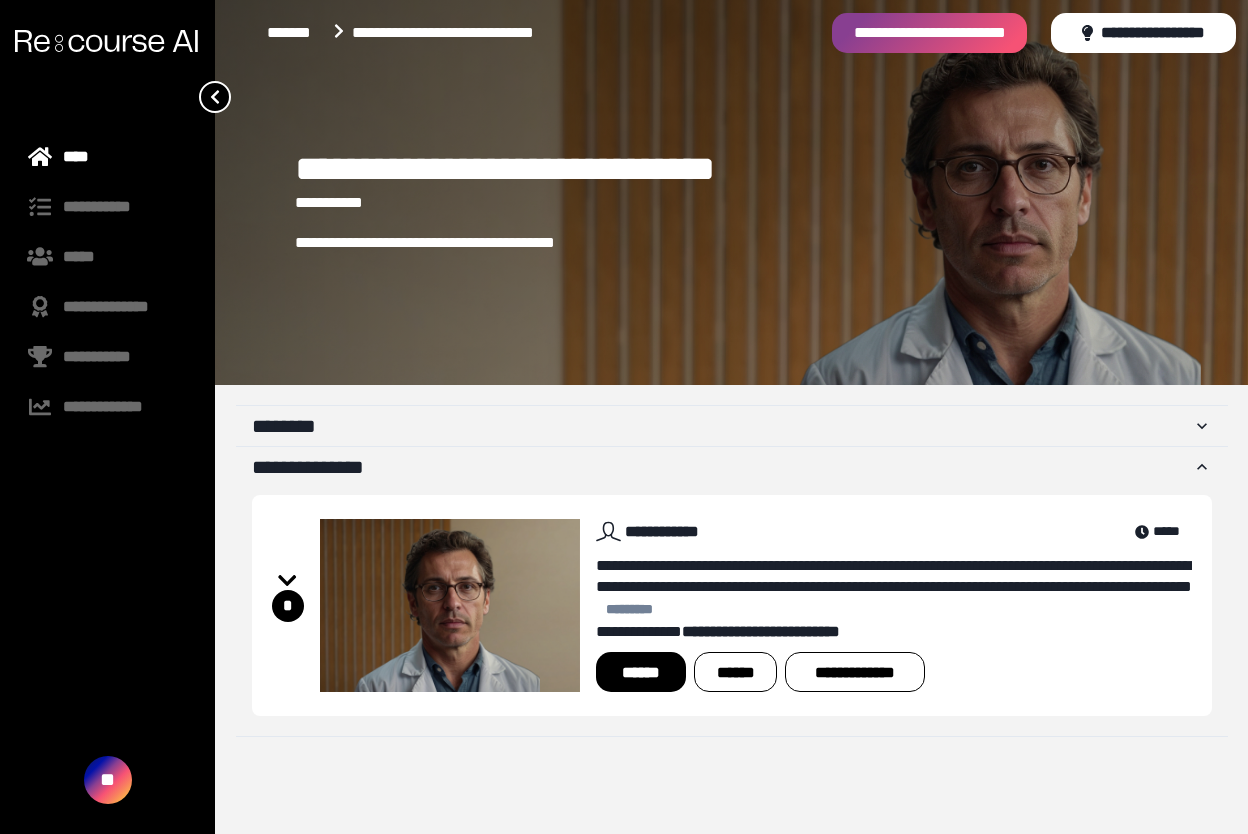 click on "******" at bounding box center (641, 672) 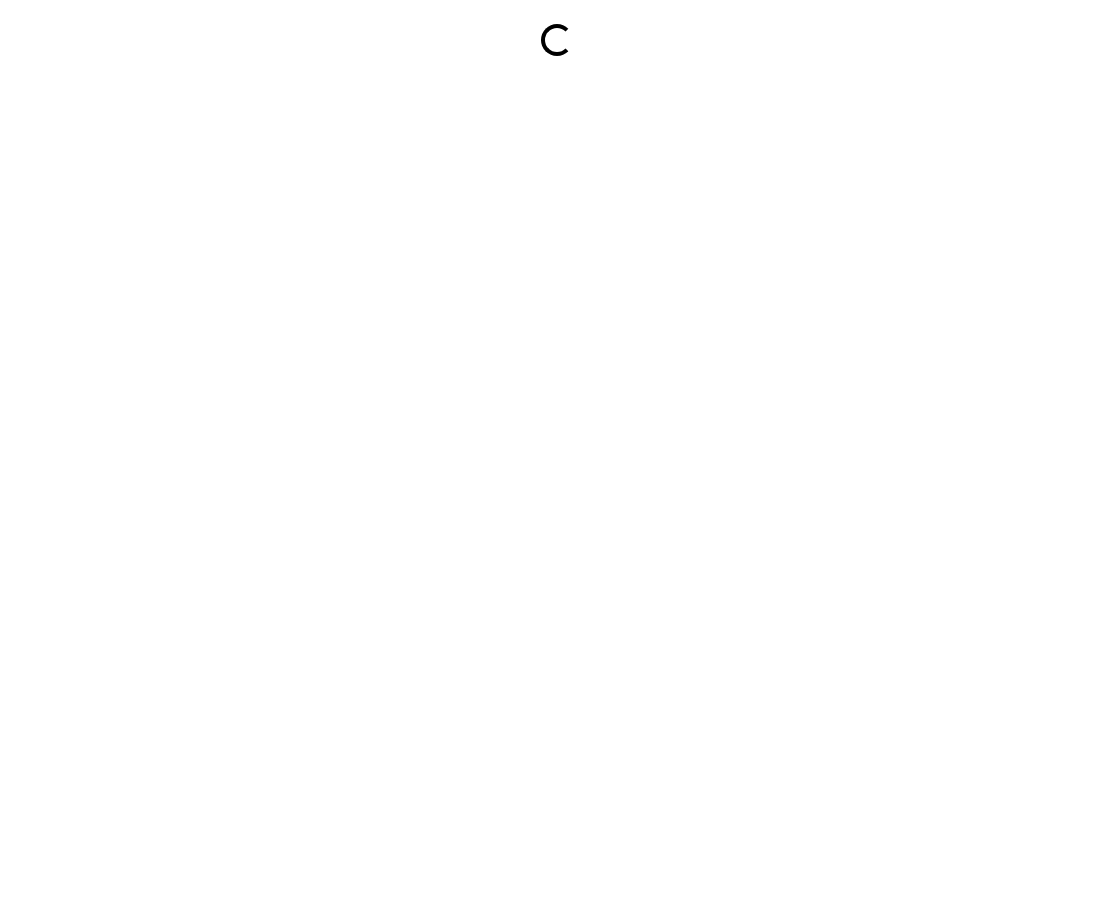 scroll, scrollTop: 0, scrollLeft: 0, axis: both 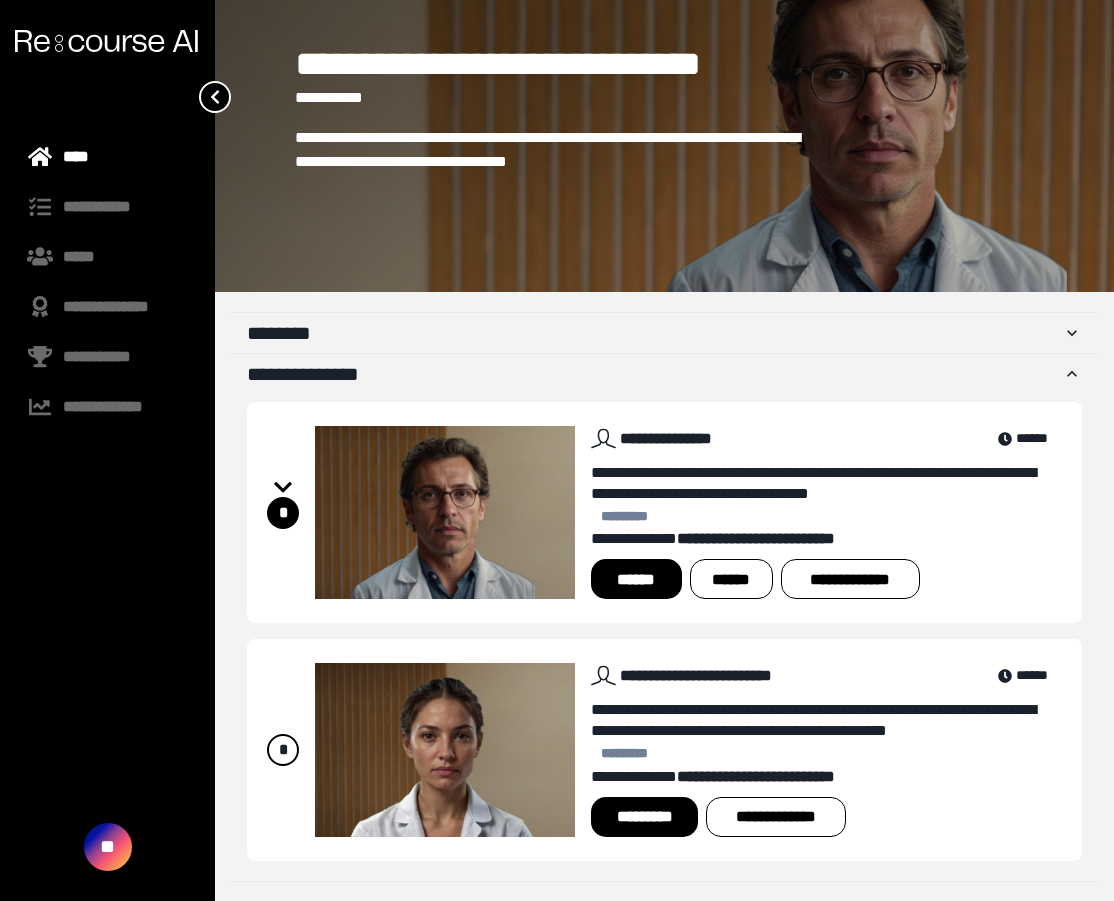 drag, startPoint x: 664, startPoint y: 95, endPoint x: 644, endPoint y: 107, distance: 23.323807 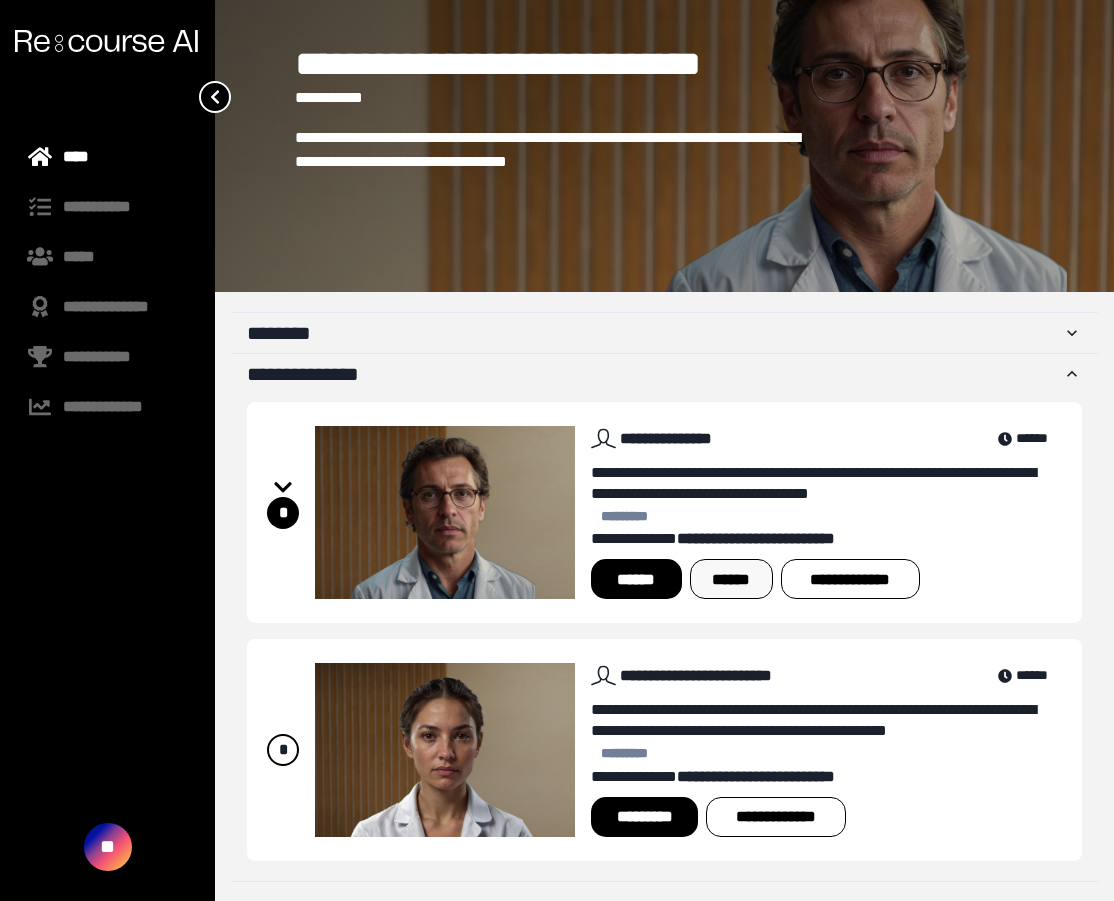click on "******" at bounding box center [731, 579] 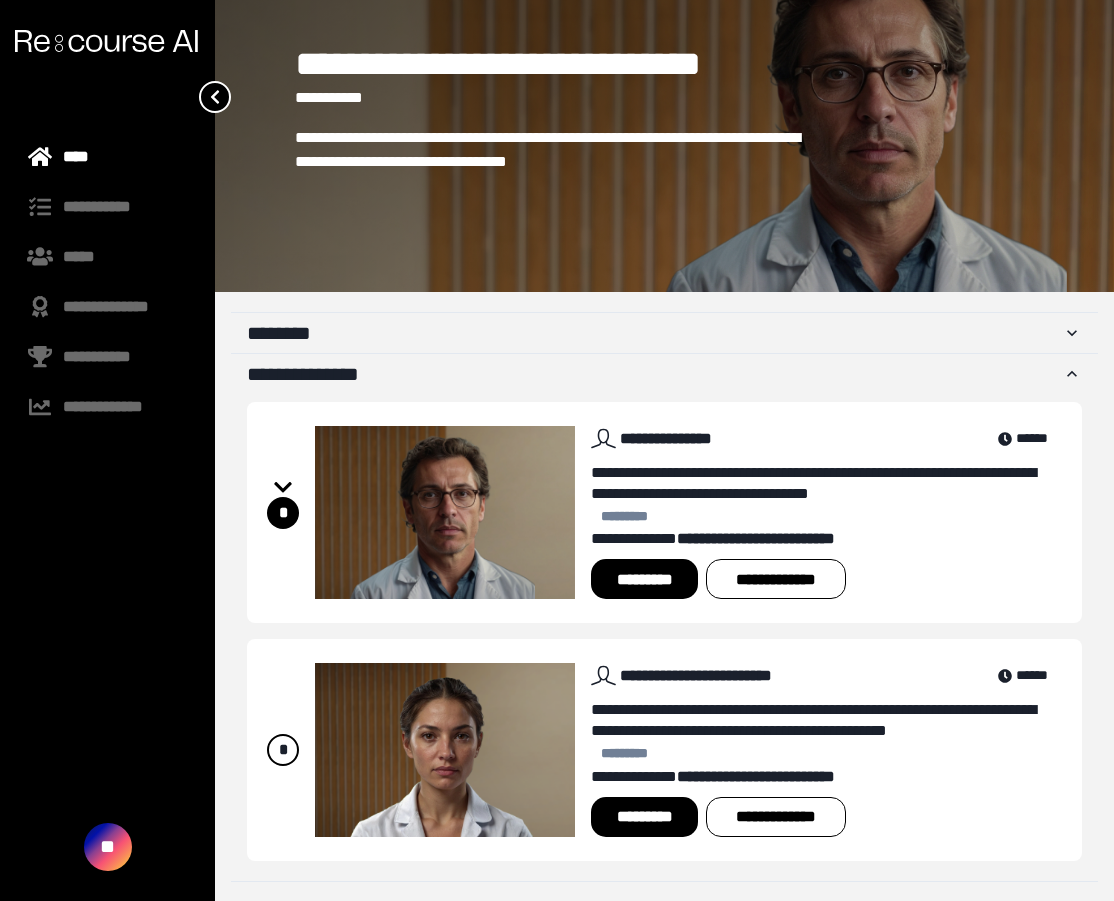 click on "*********" at bounding box center (644, 579) 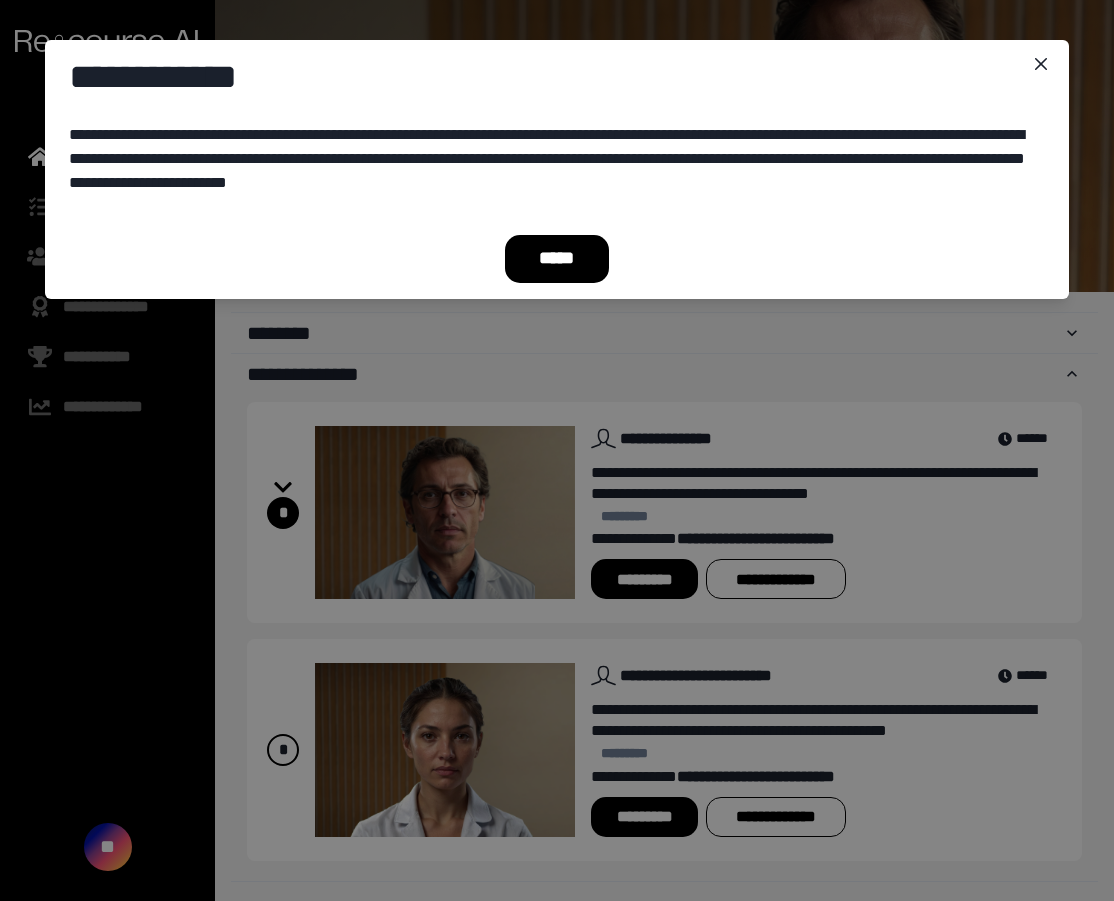 click on "*****" at bounding box center (557, 259) 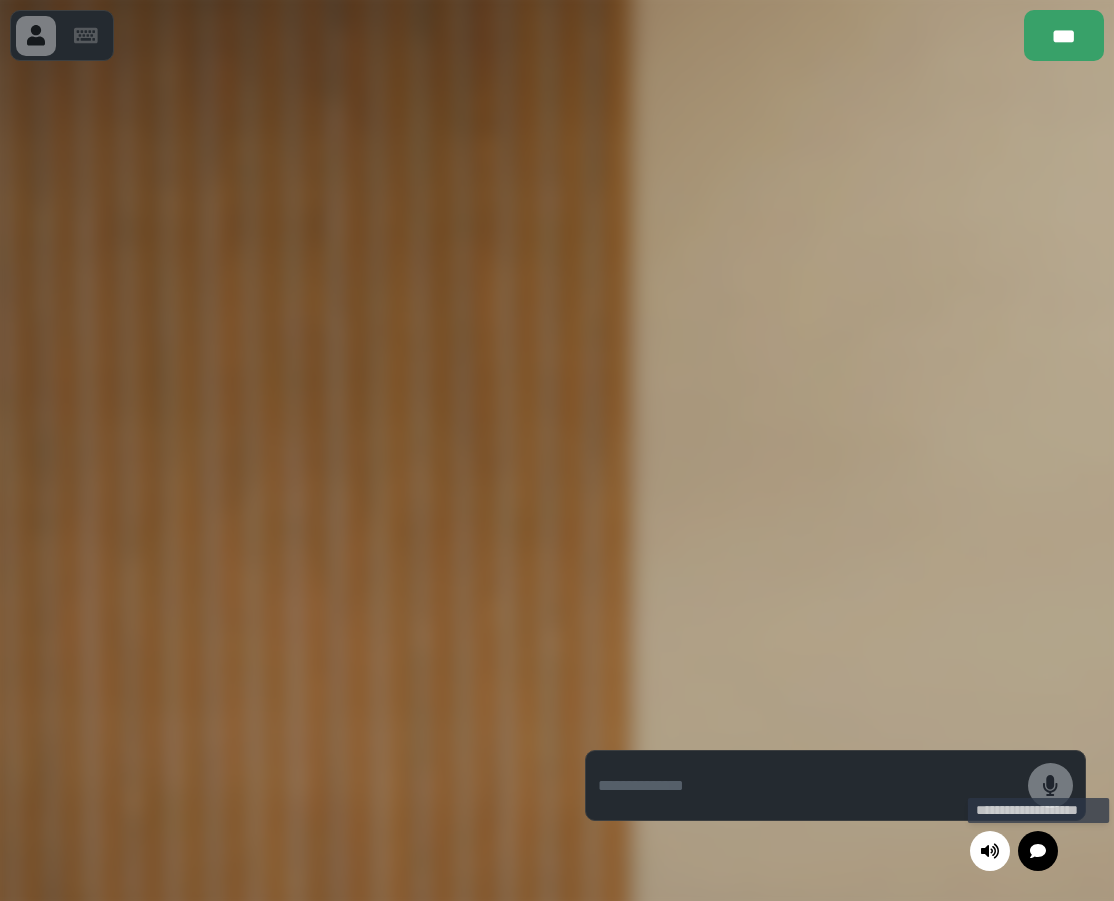 click at bounding box center [1038, 851] 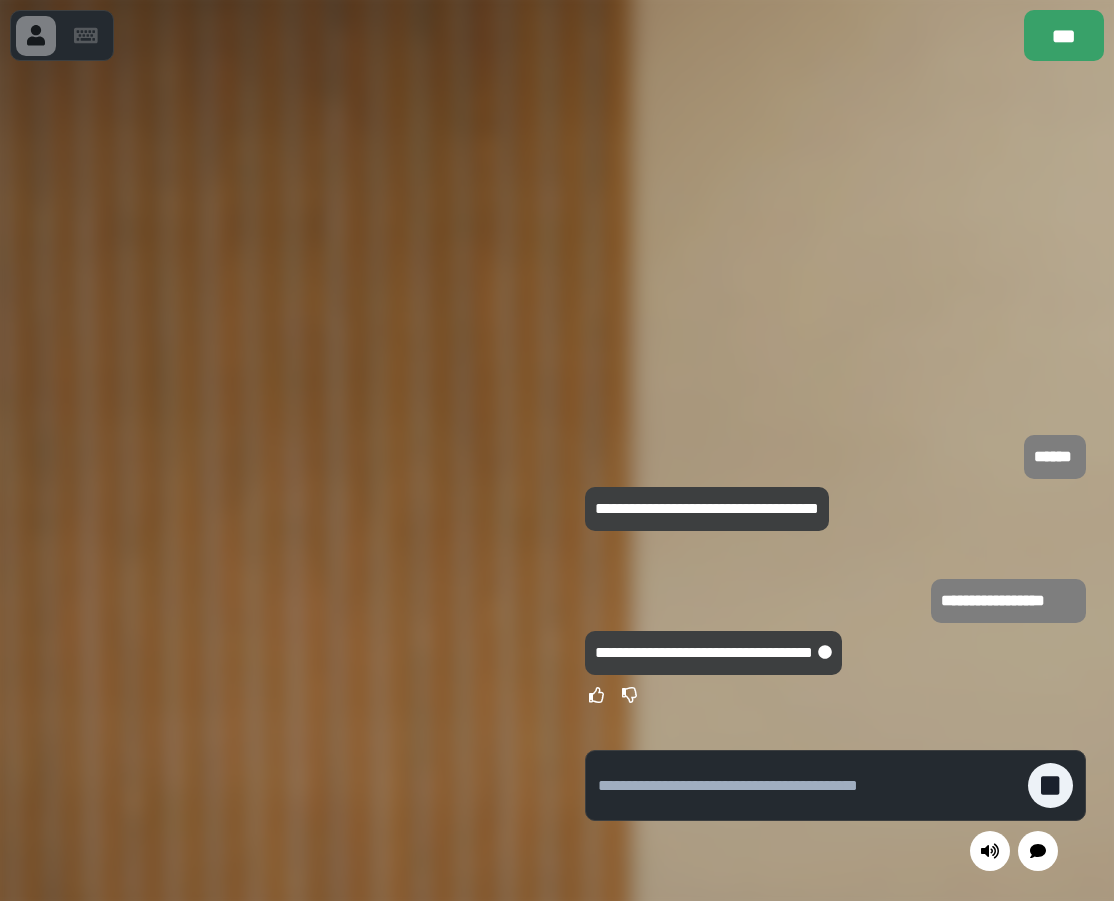 click at bounding box center [835, 257] 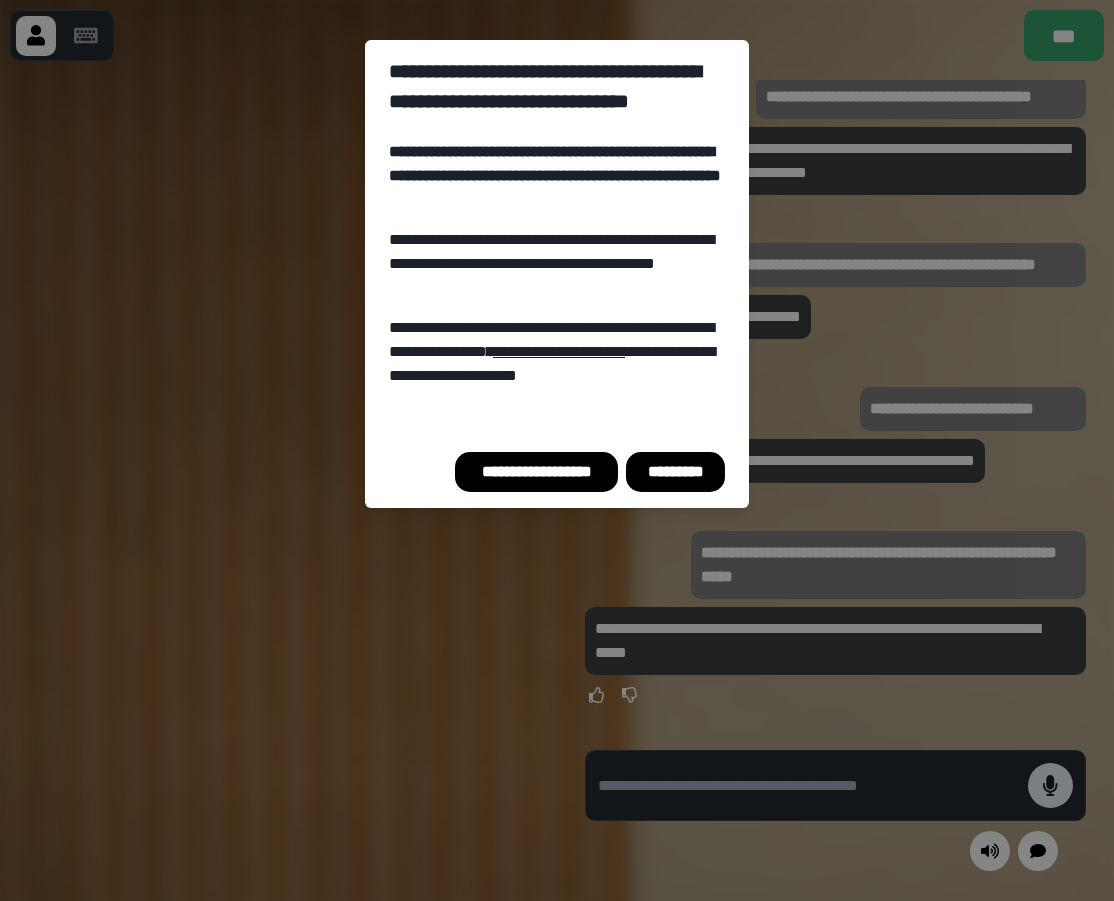 click on "*********" at bounding box center [675, 472] 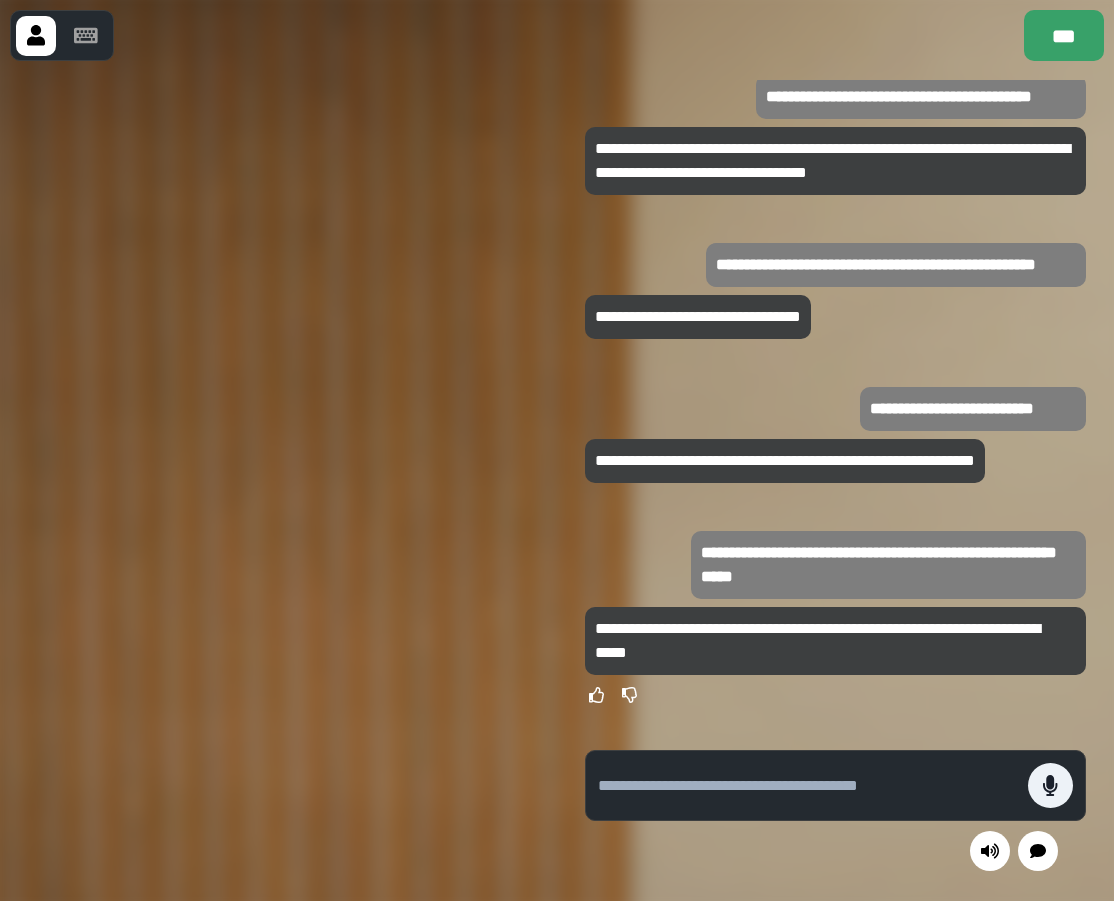 click at bounding box center (278, 480) 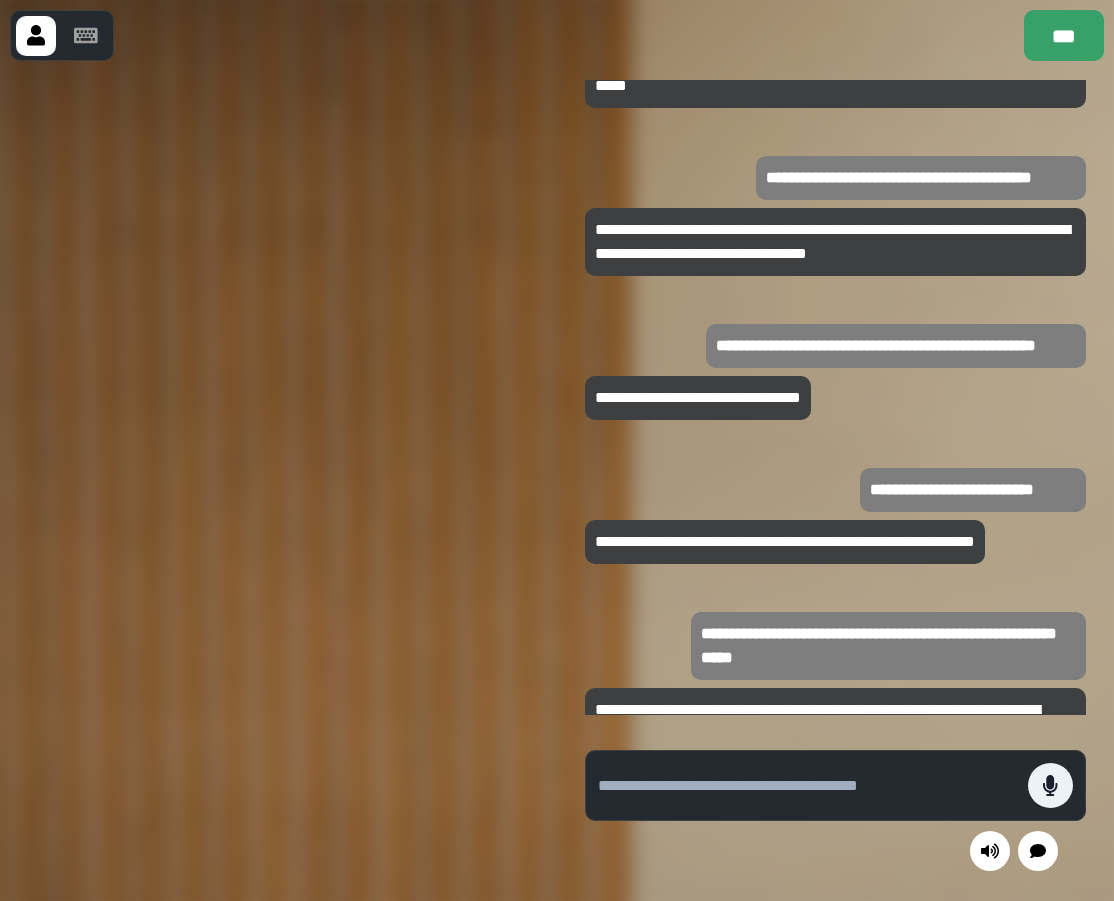 scroll, scrollTop: 0, scrollLeft: 0, axis: both 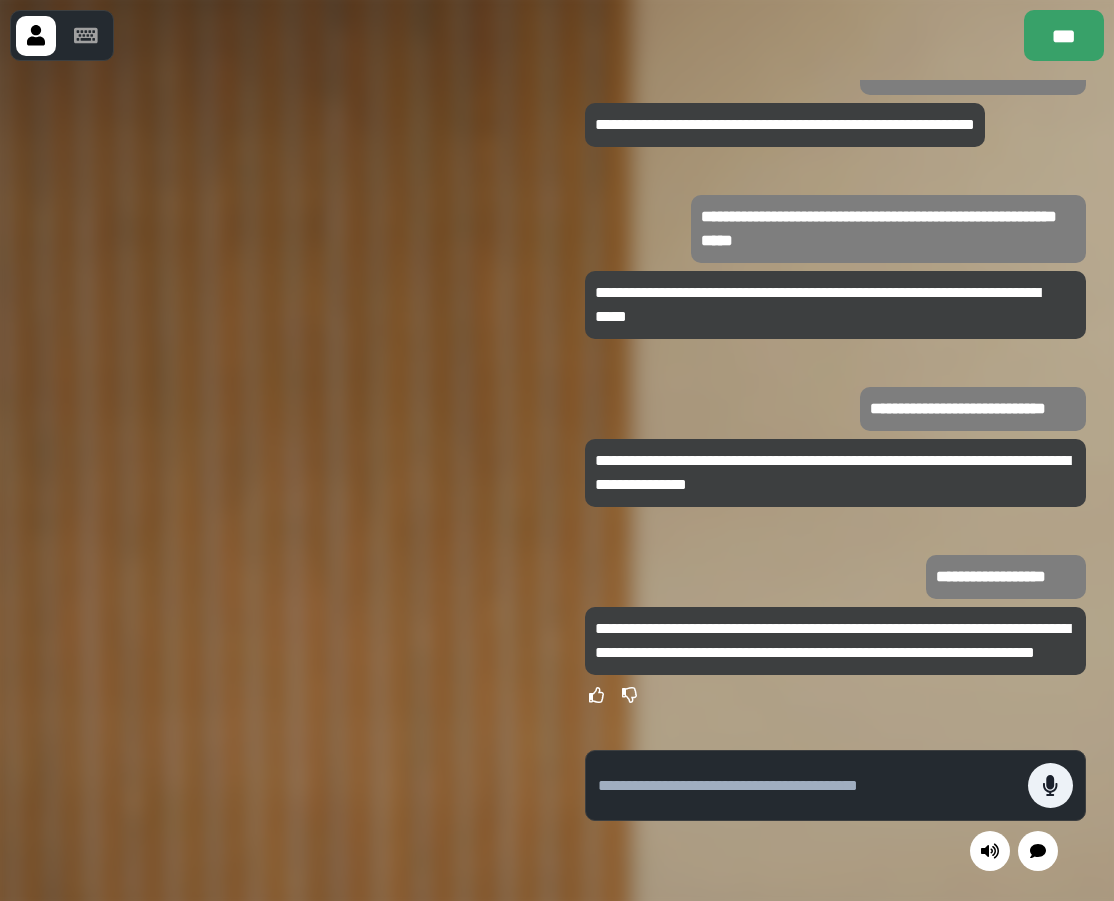 click at bounding box center [278, 480] 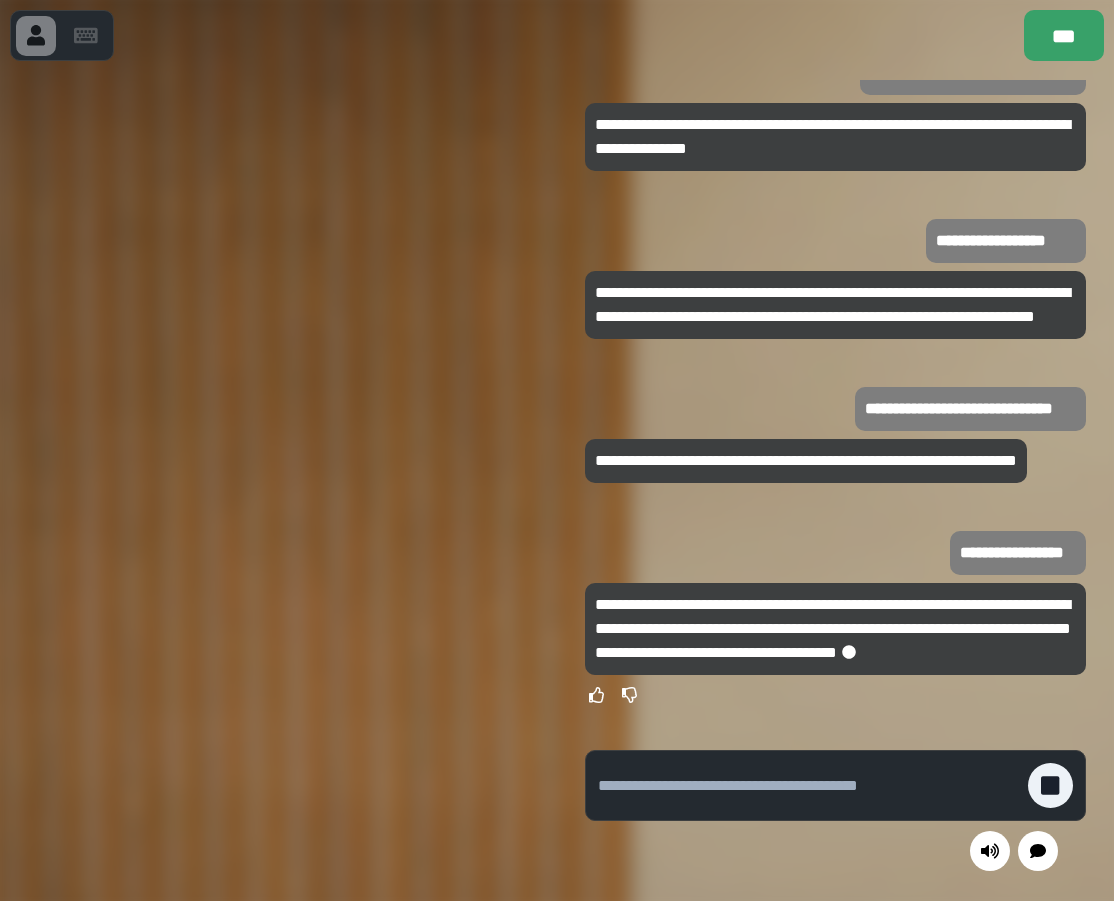click on "**********" at bounding box center (835, 553) 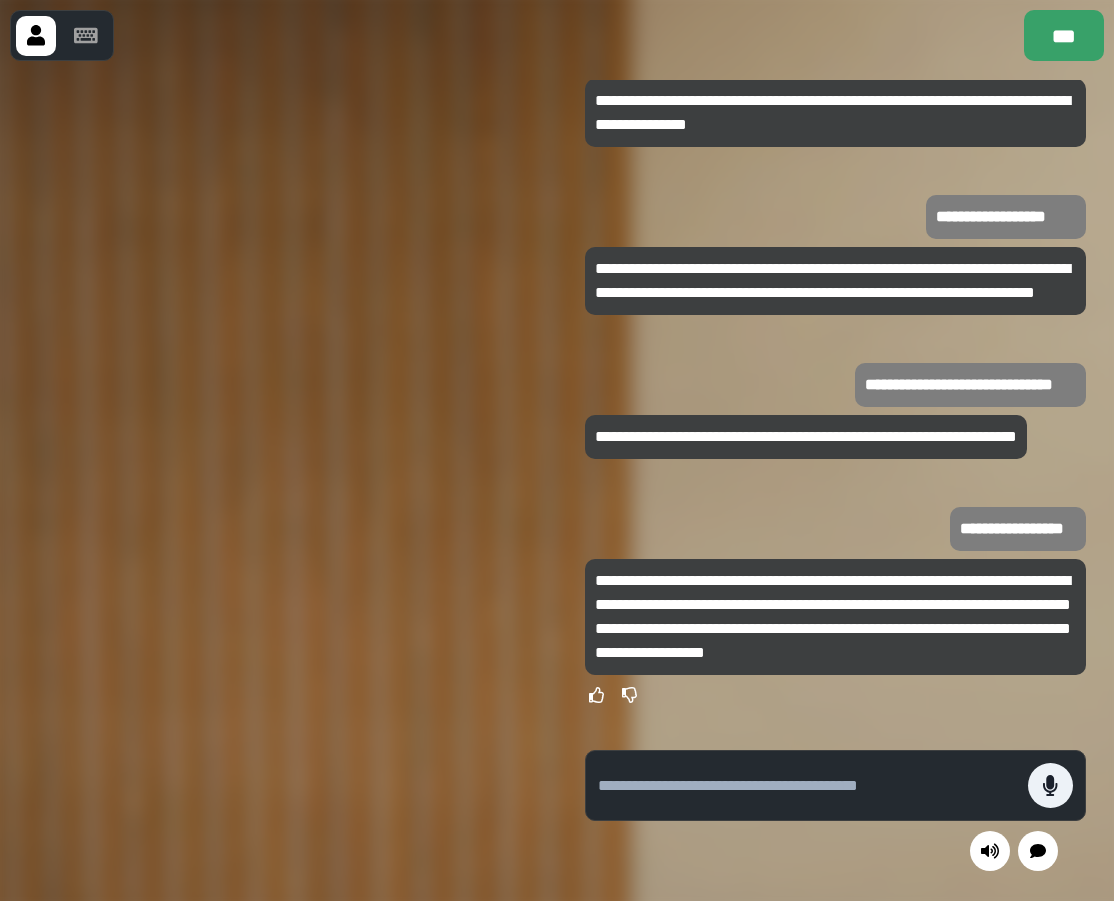 click at bounding box center (835, 695) 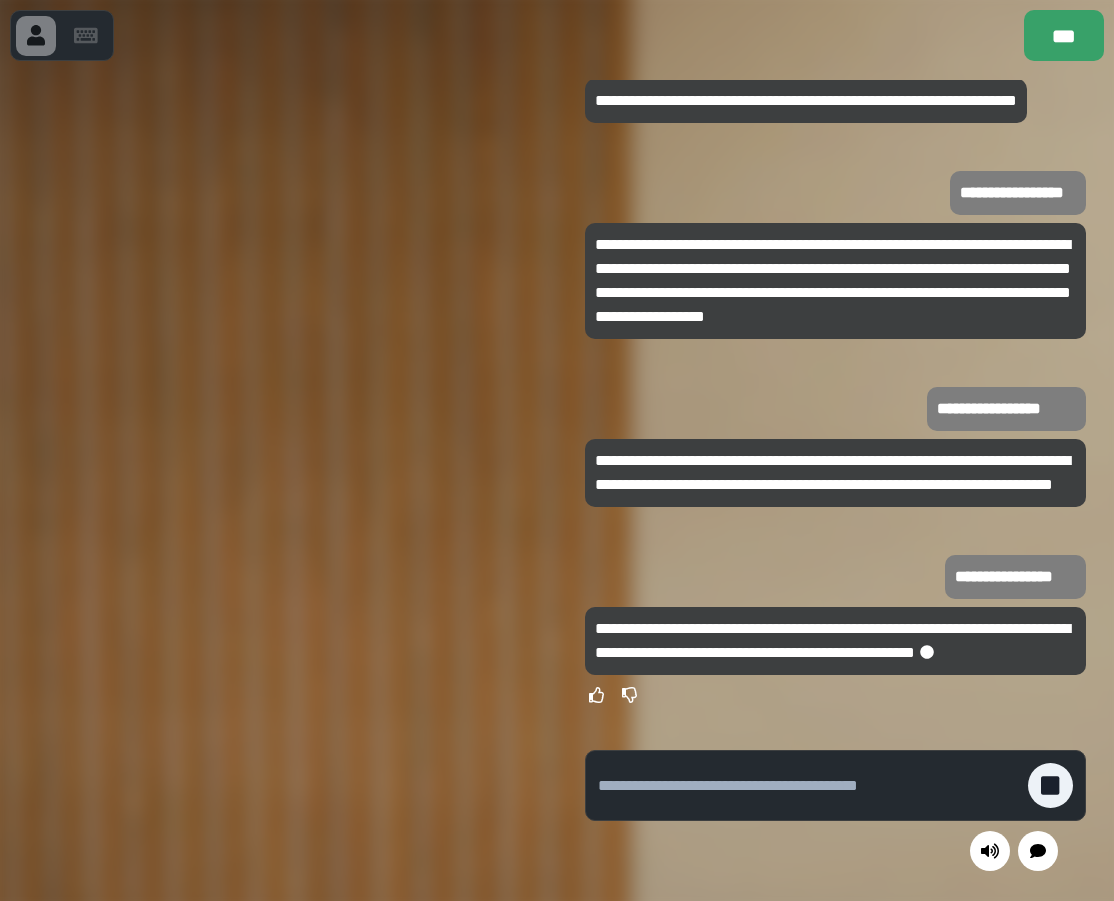 click at bounding box center [278, 480] 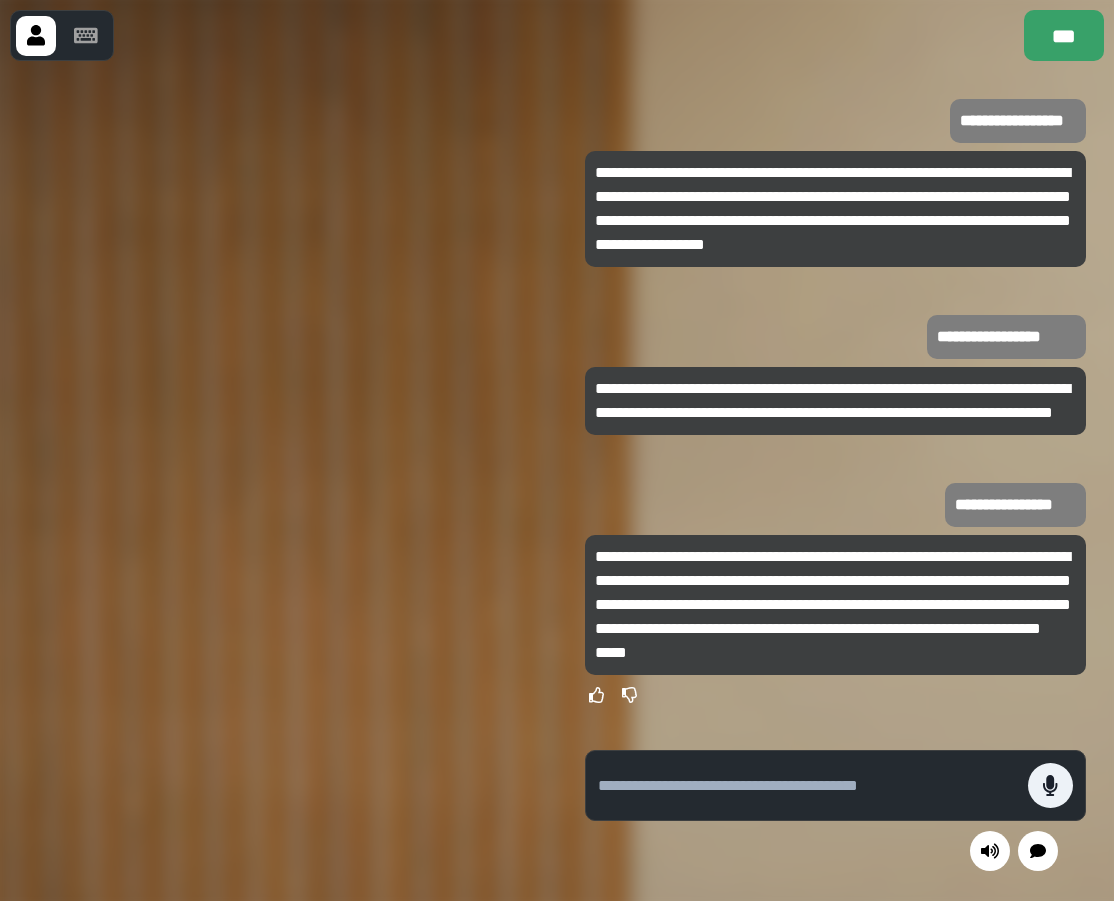 click on "**********" at bounding box center (835, 397) 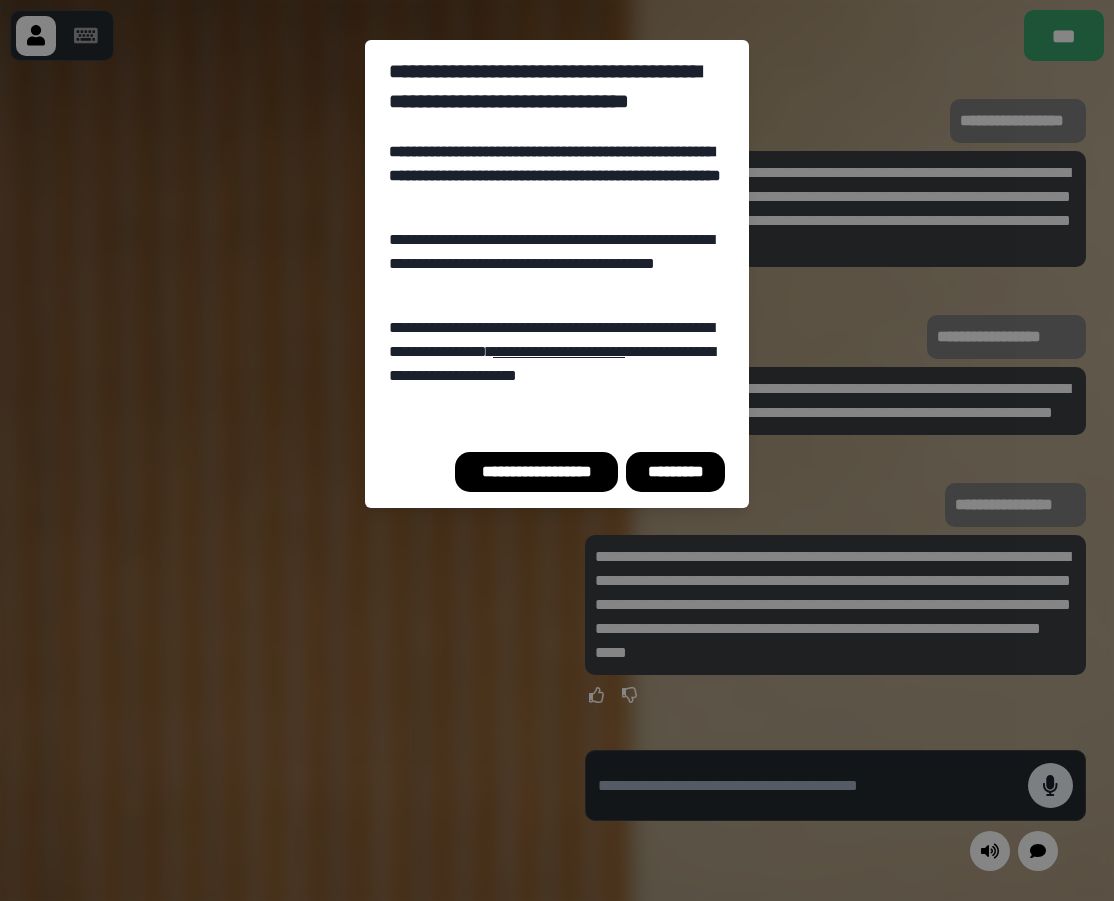 click on "*********" at bounding box center (675, 472) 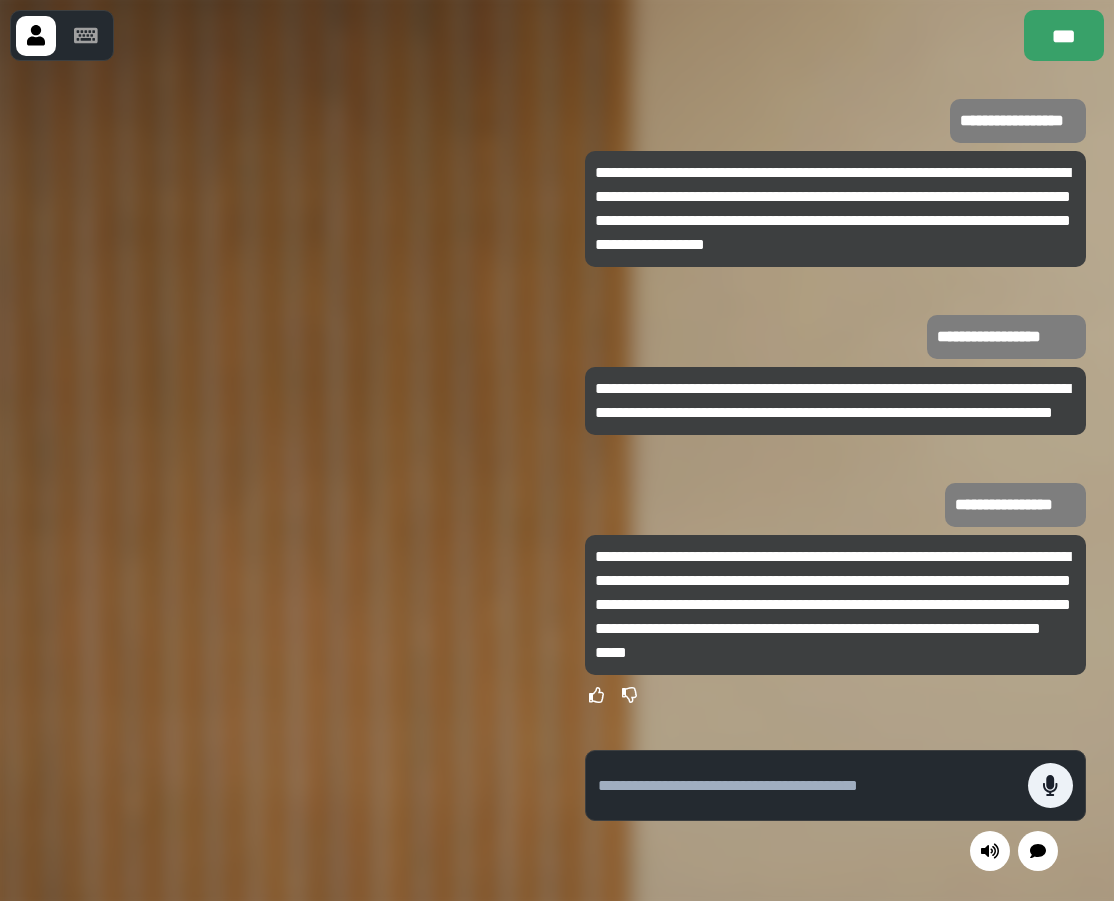 click on "**********" at bounding box center [835, 505] 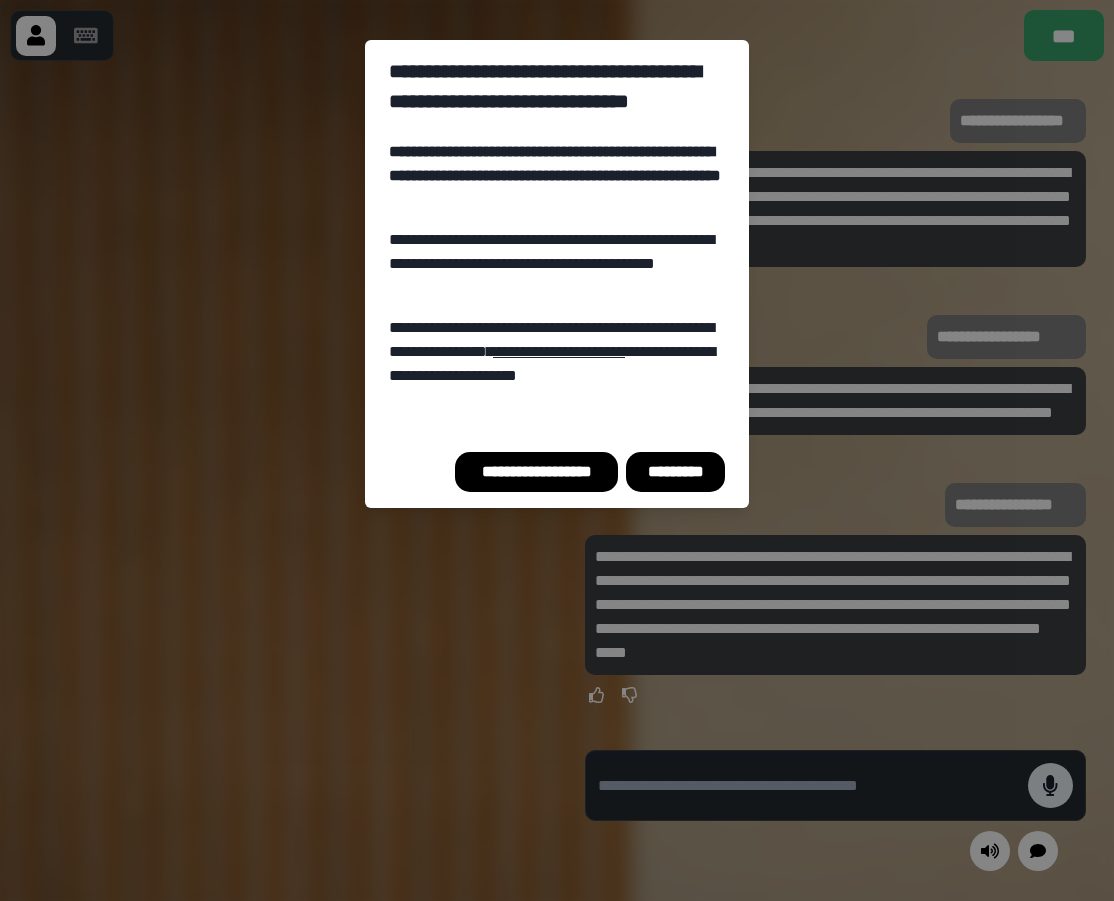 click on "*********" at bounding box center (675, 472) 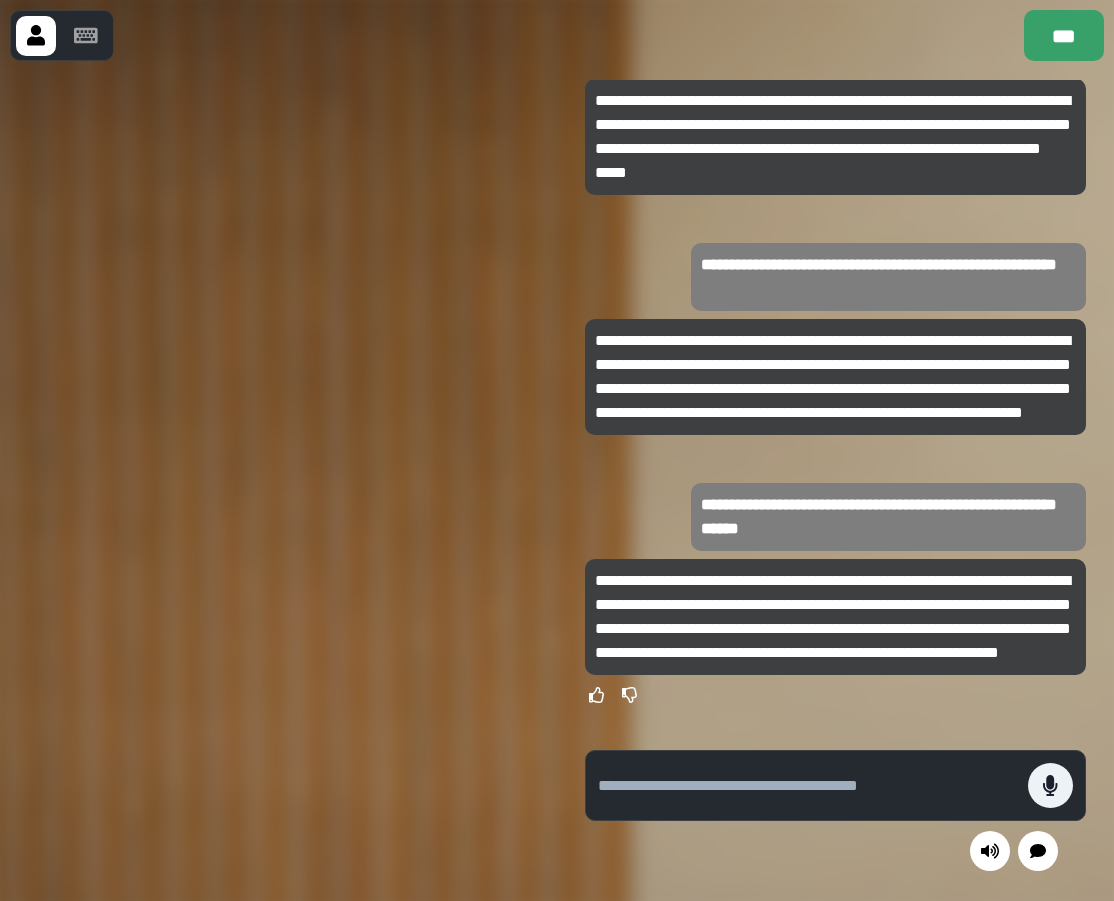 click on "**********" at bounding box center [835, 450] 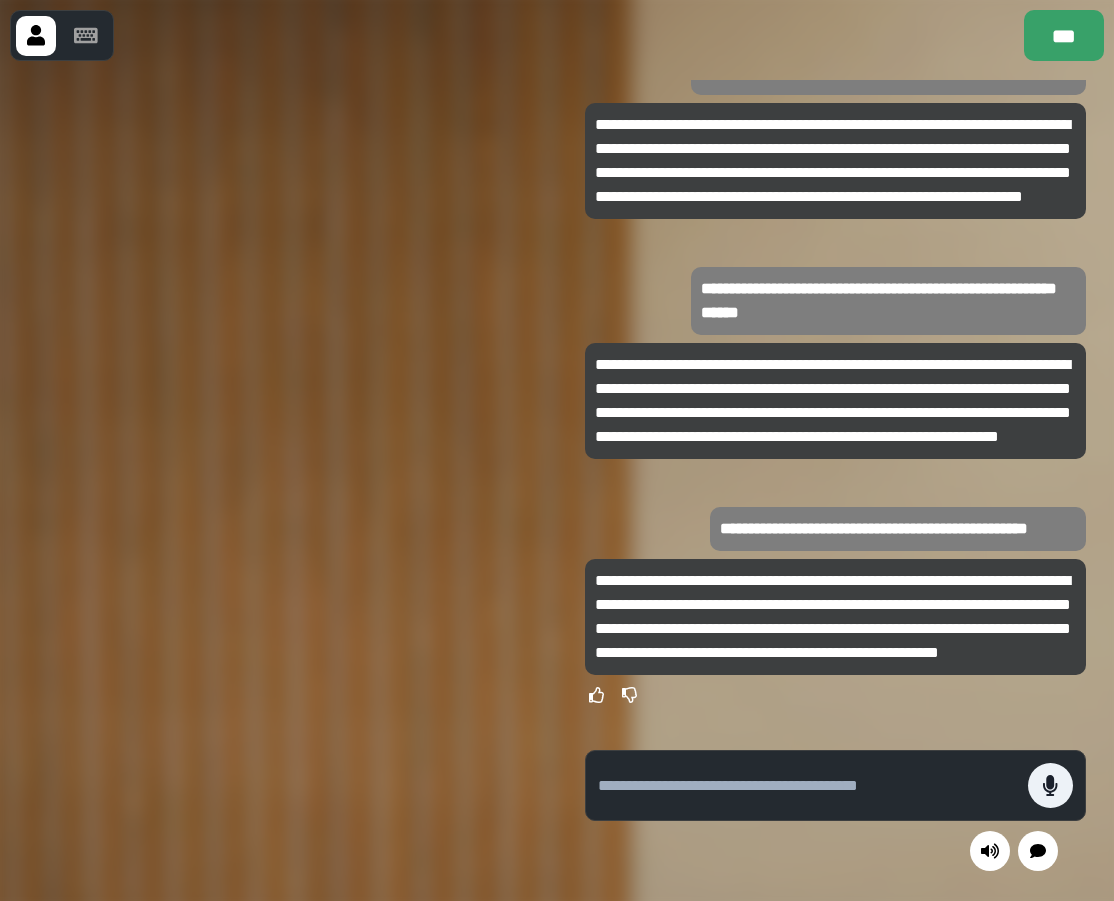 click at bounding box center [835, 695] 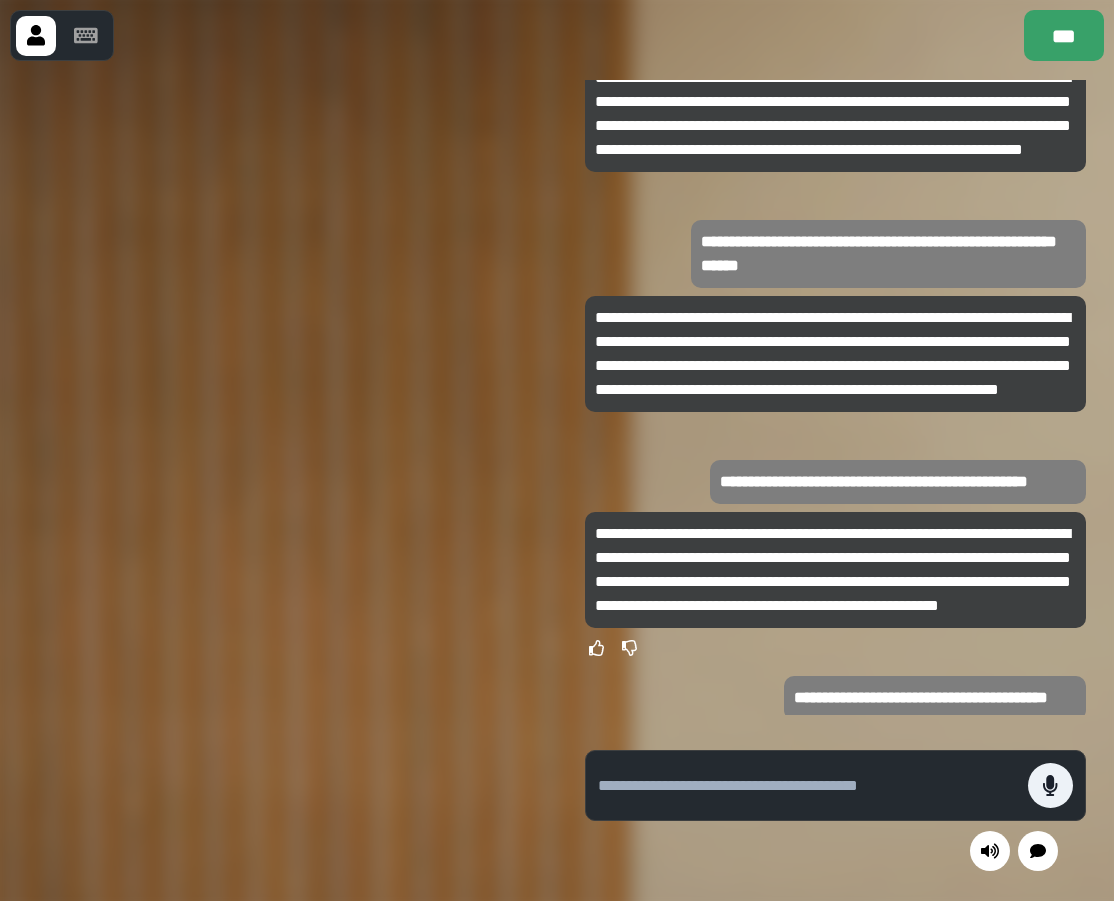 scroll, scrollTop: -660, scrollLeft: 0, axis: vertical 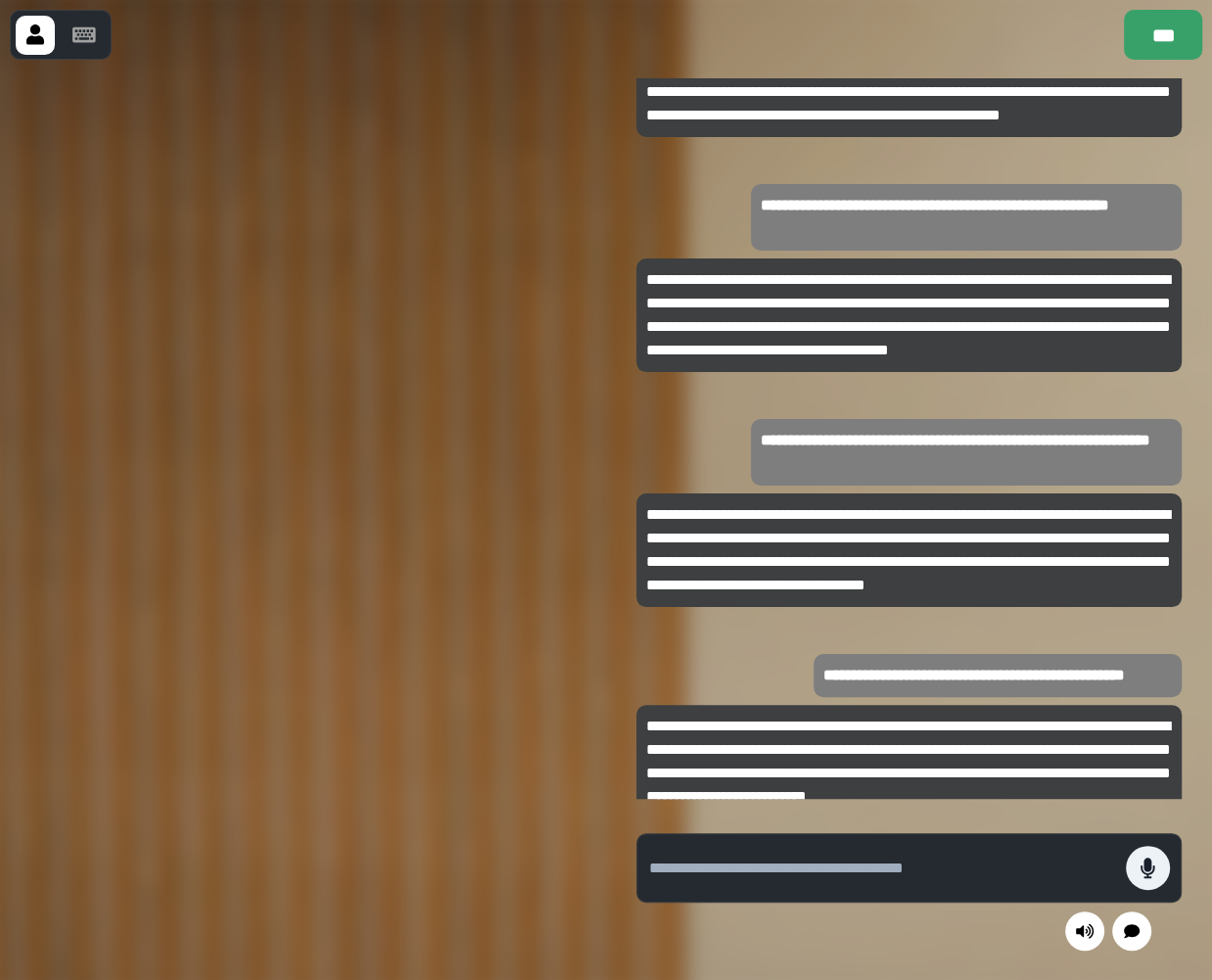 click on "**********" at bounding box center (909, -266) 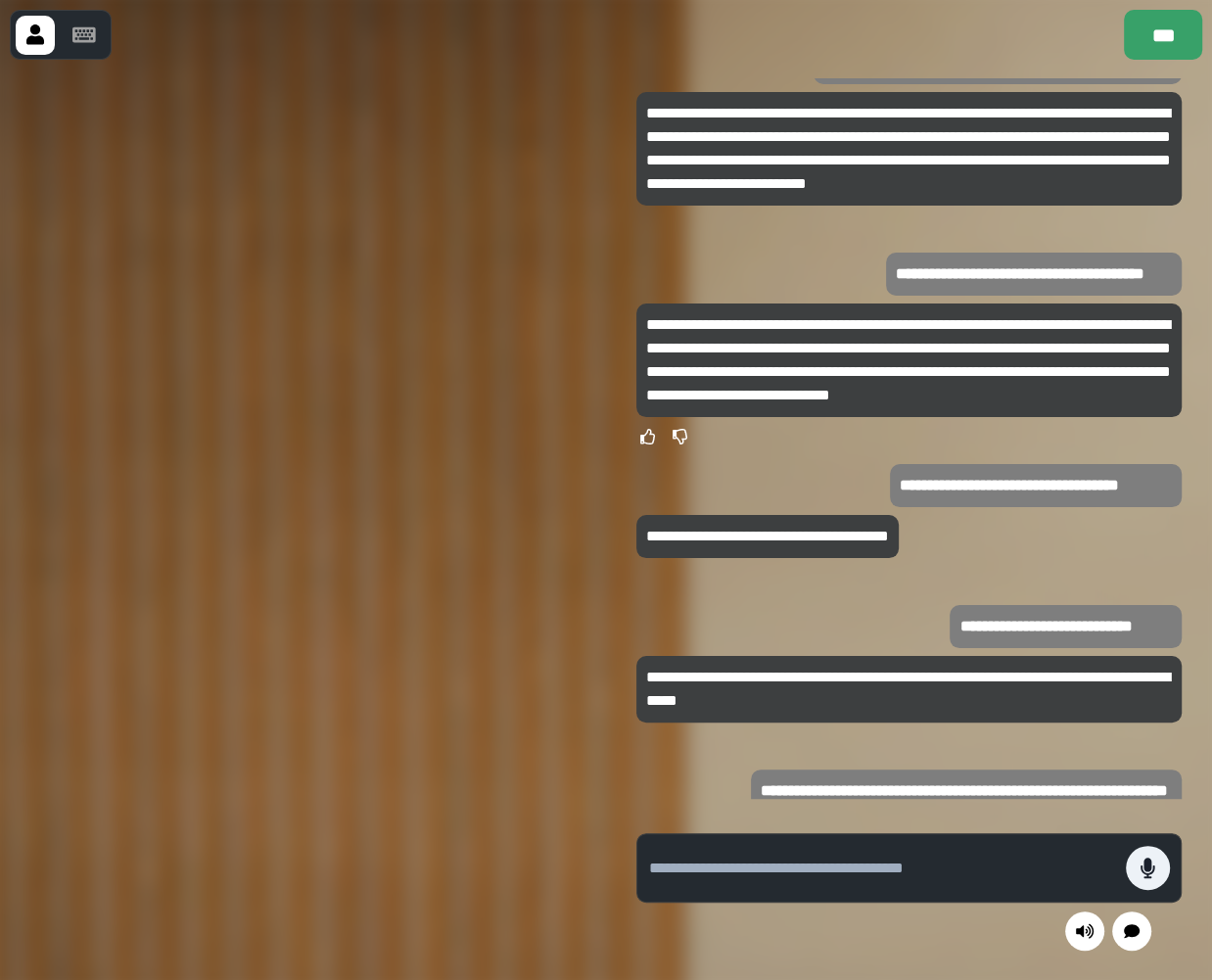 scroll, scrollTop: -100, scrollLeft: 0, axis: vertical 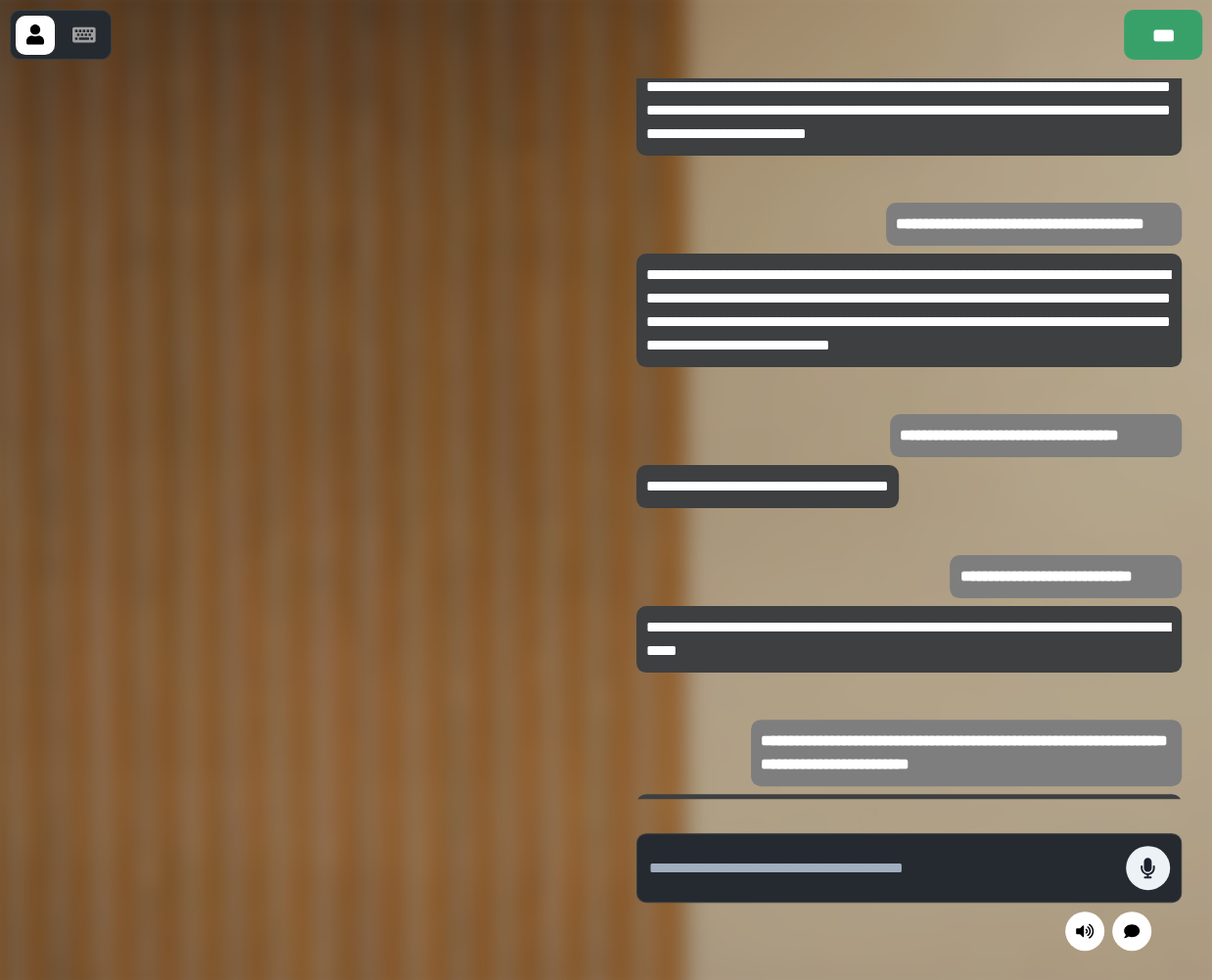 click at bounding box center [303, 519] 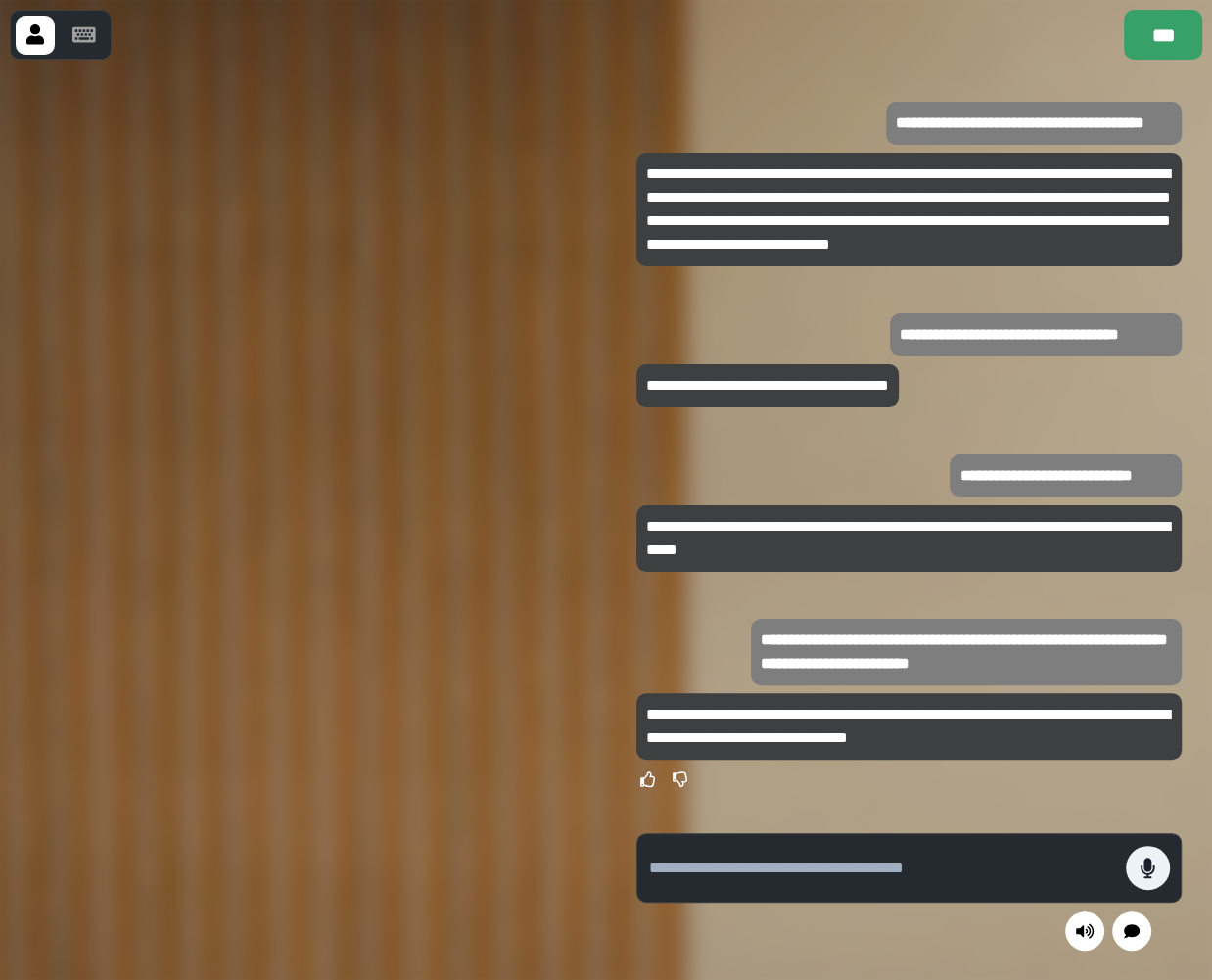 click on "**********" at bounding box center [909, 439] 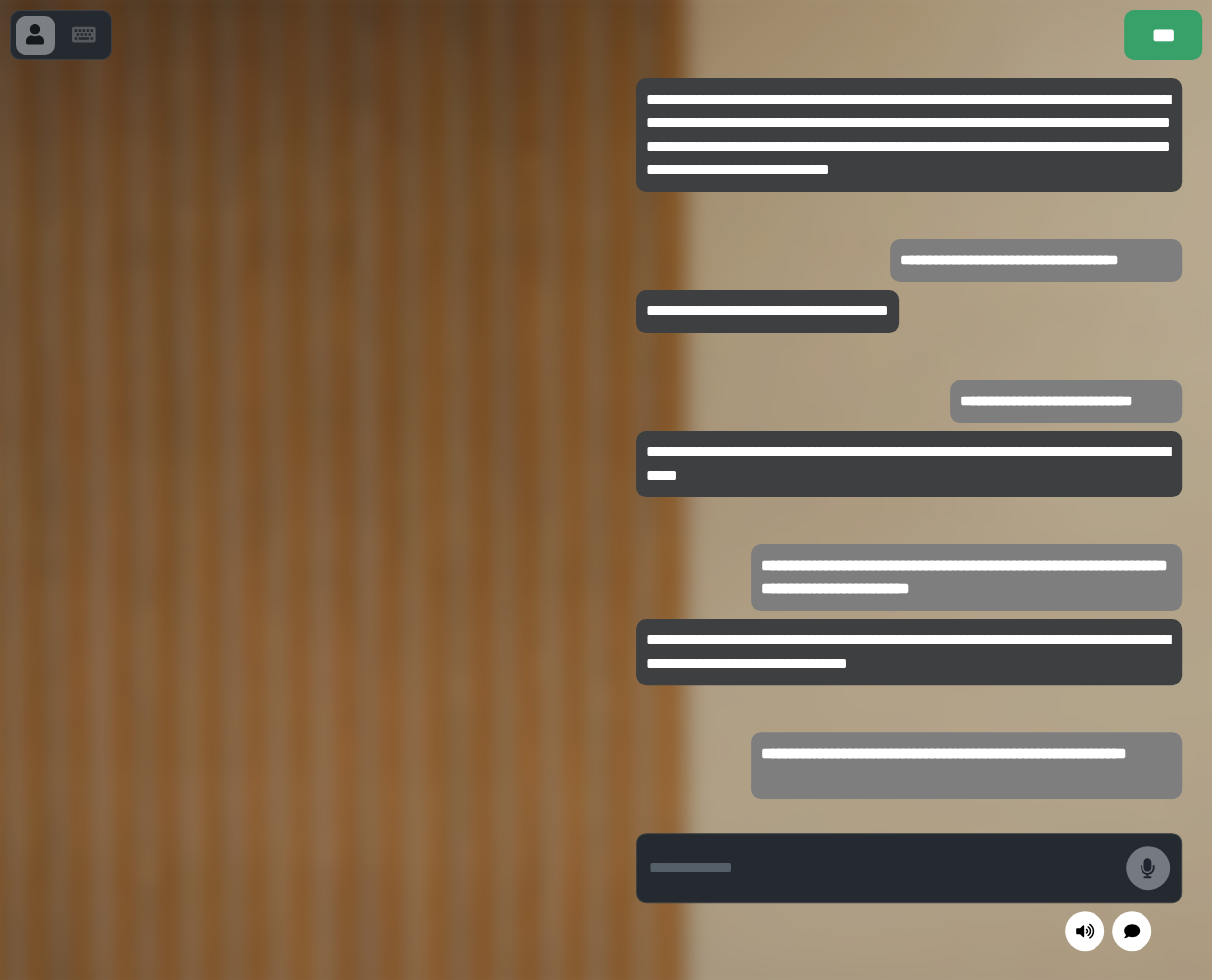 scroll, scrollTop: 0, scrollLeft: 0, axis: both 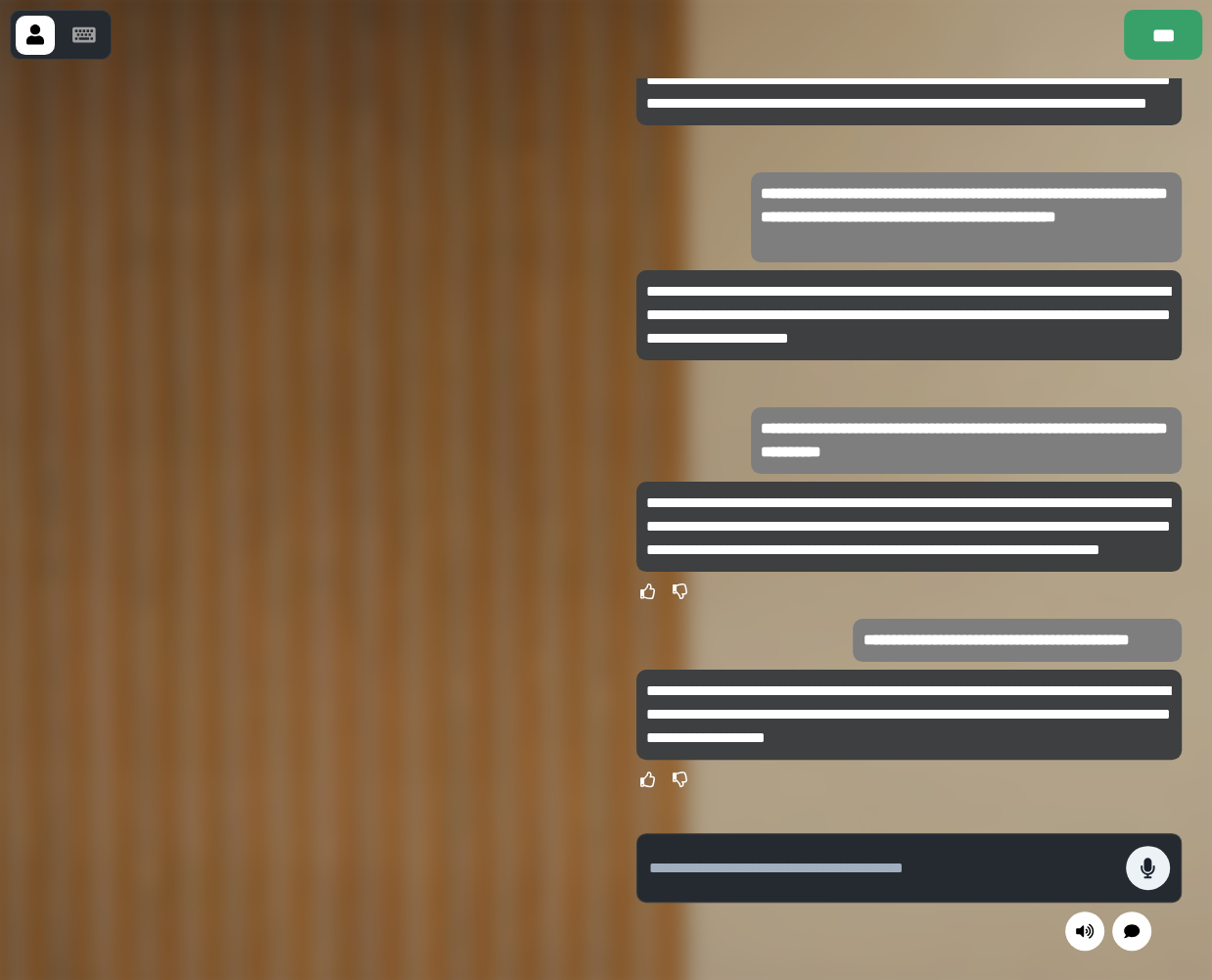 click at bounding box center (909, 591) 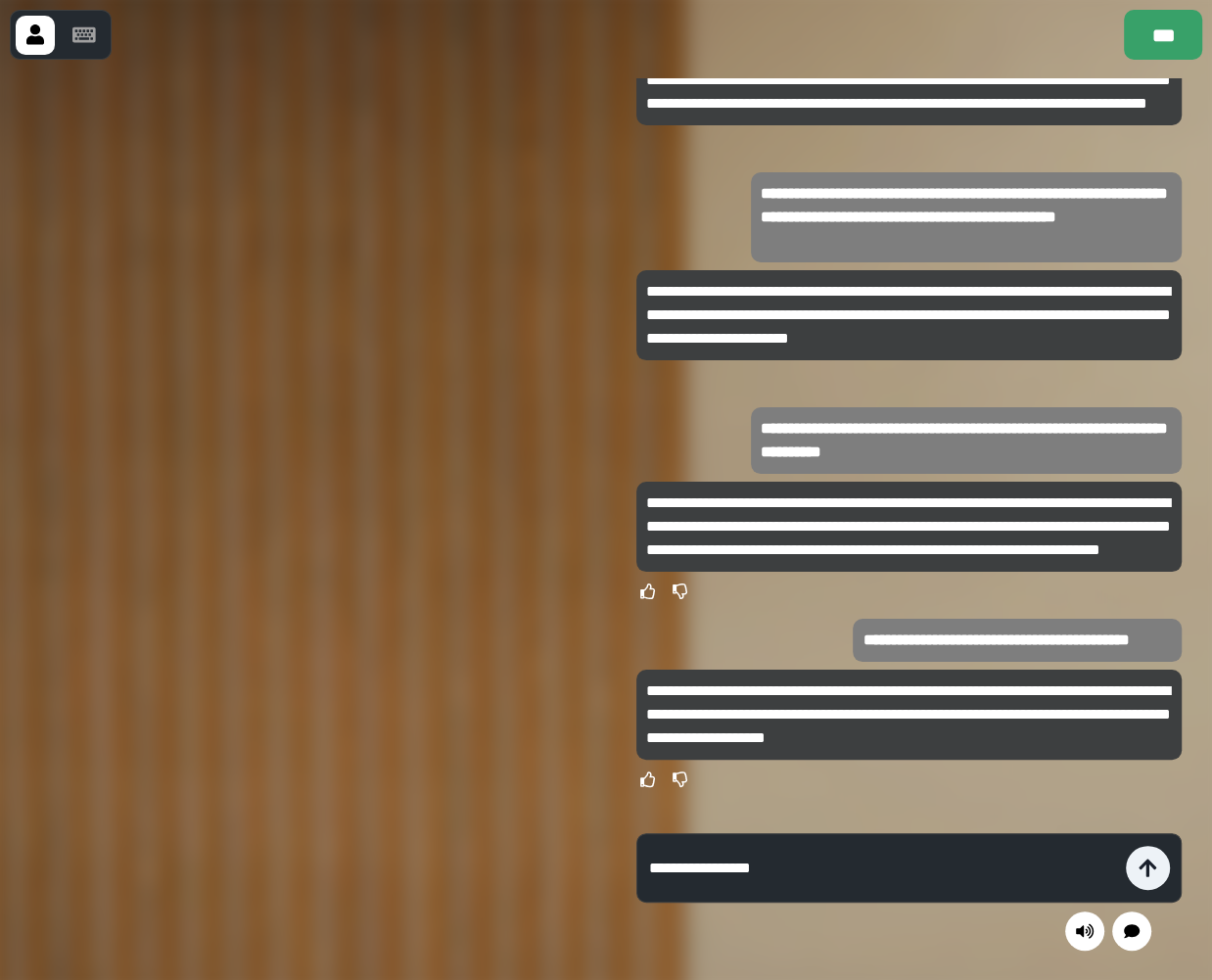 type 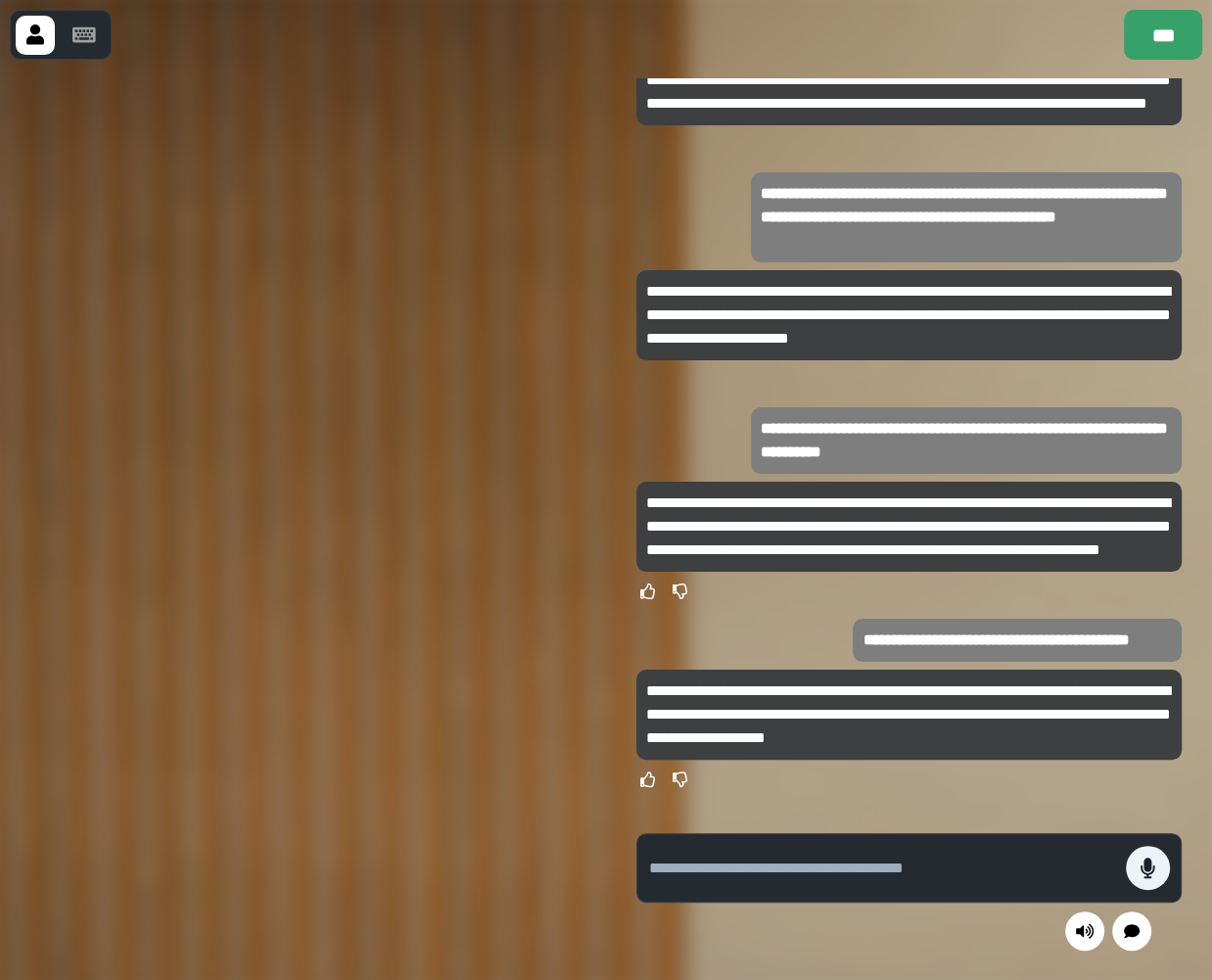 scroll, scrollTop: -46, scrollLeft: 0, axis: vertical 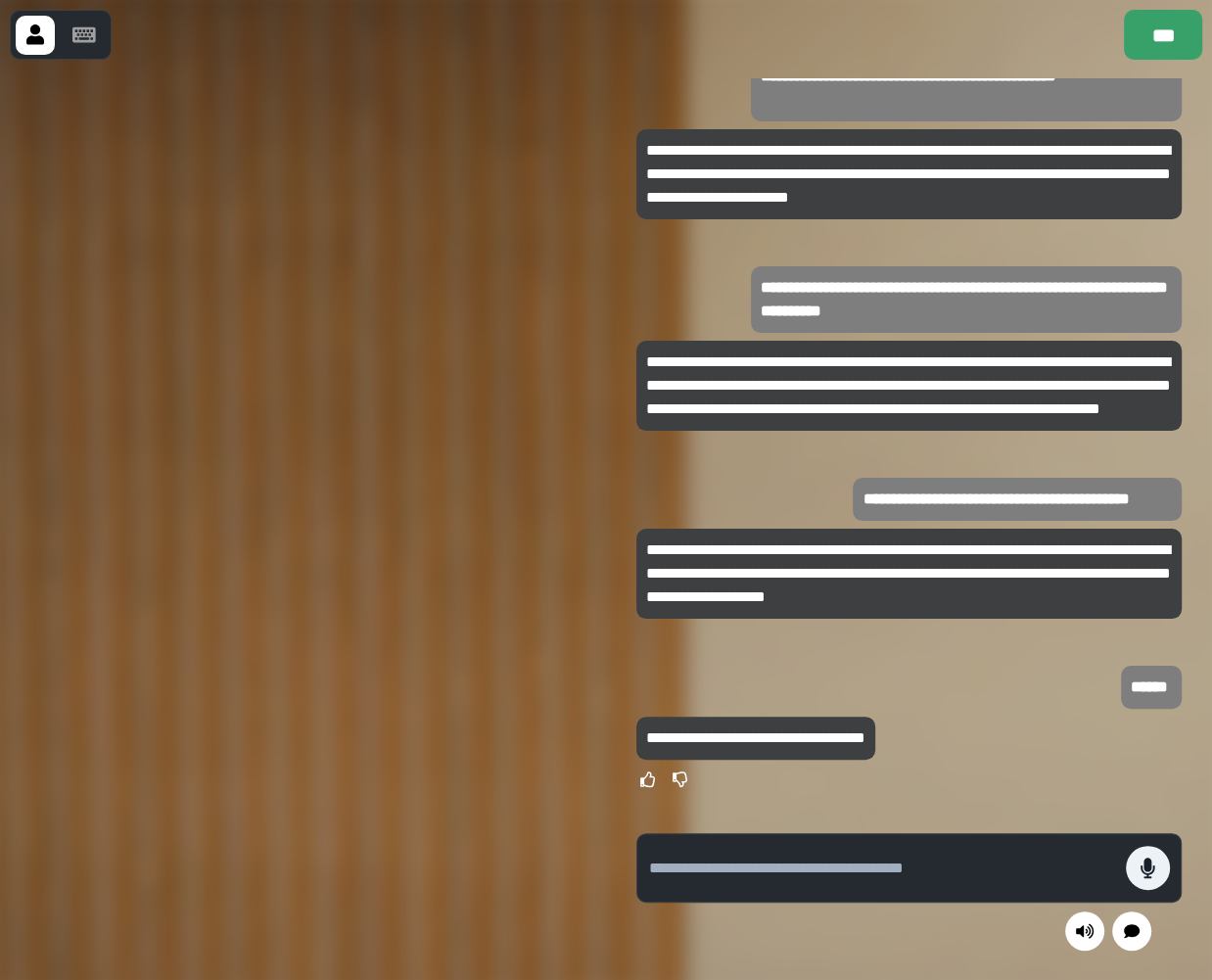 click at bounding box center [303, 519] 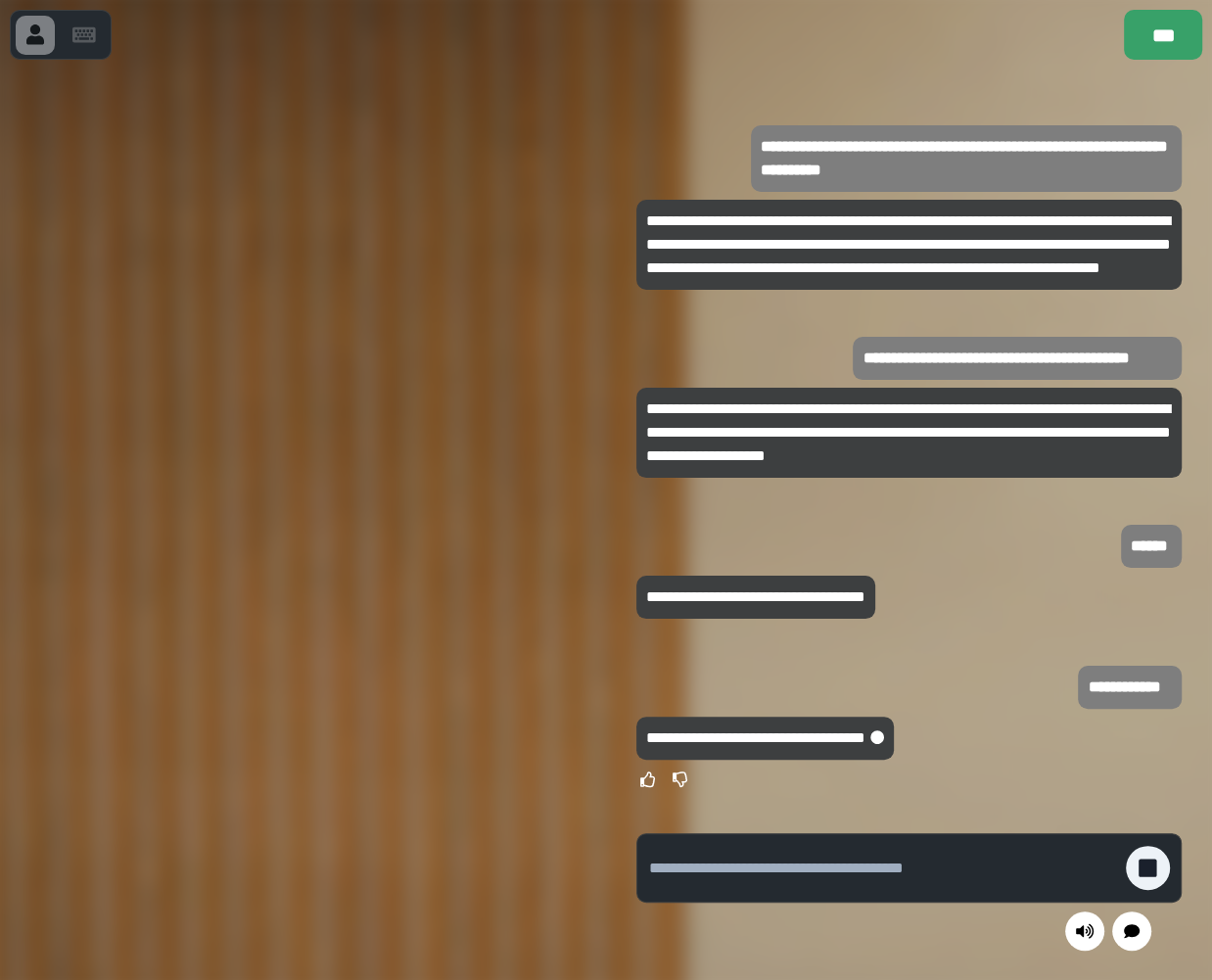 click at bounding box center (303, 519) 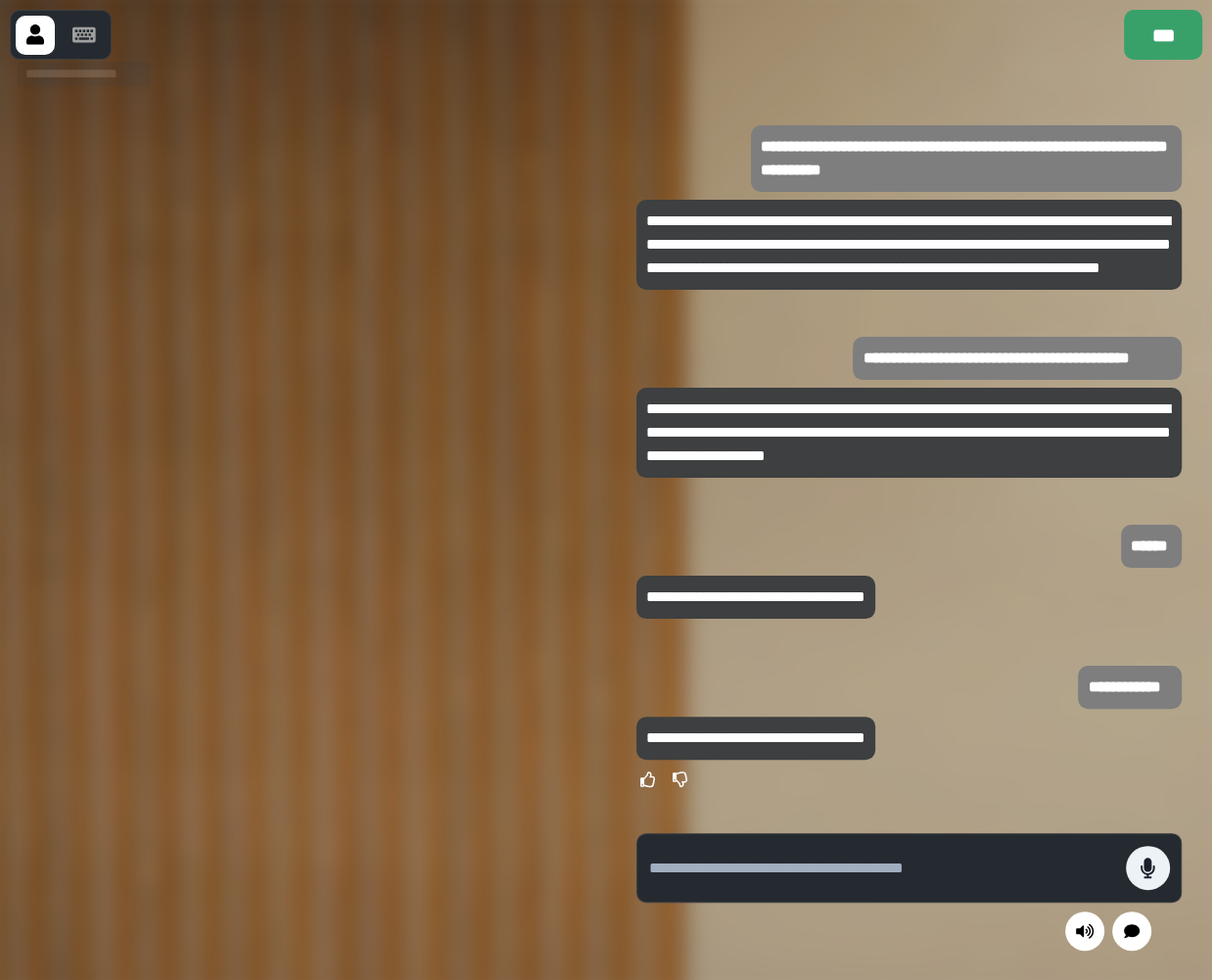 click at bounding box center [61, 34] 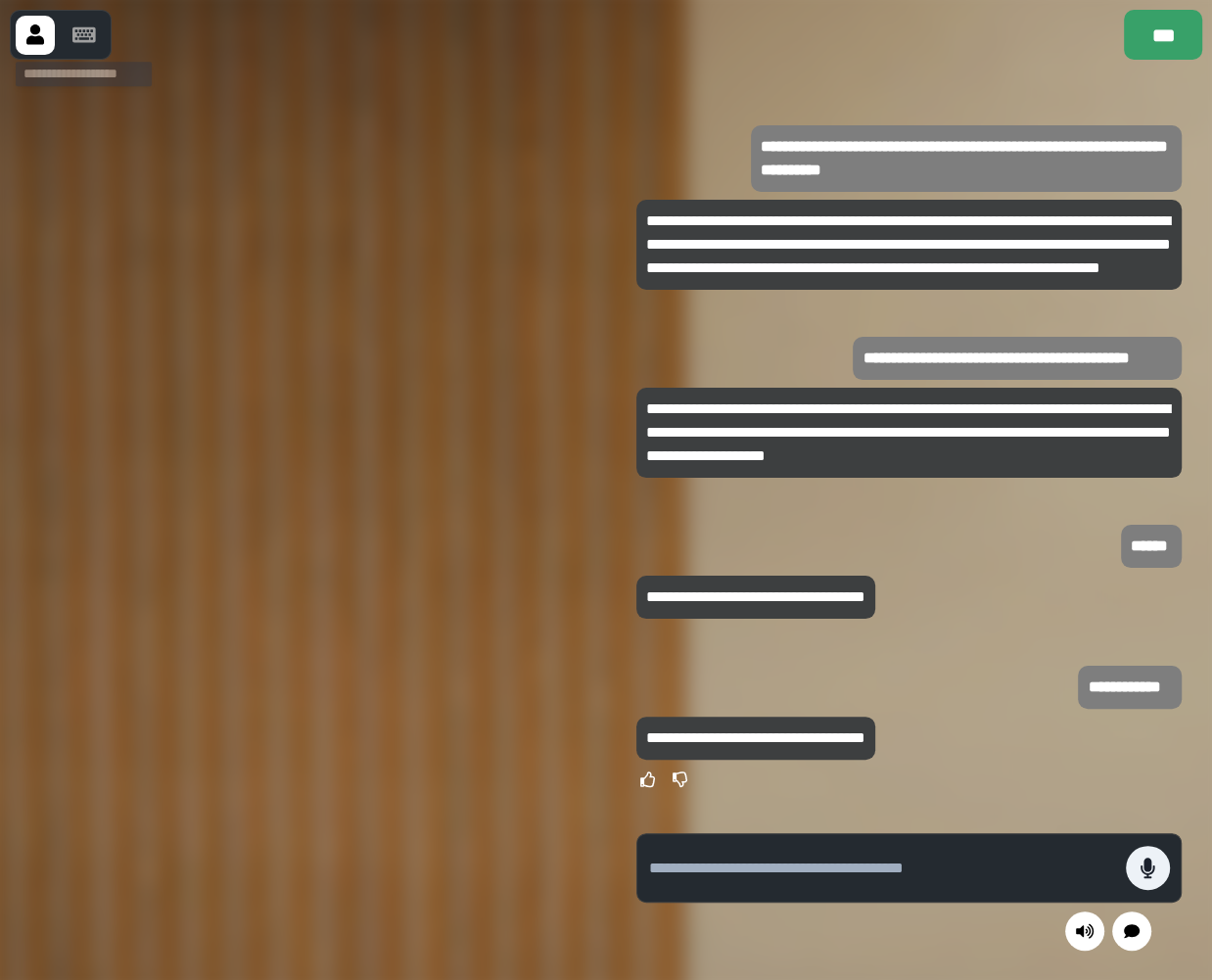 click 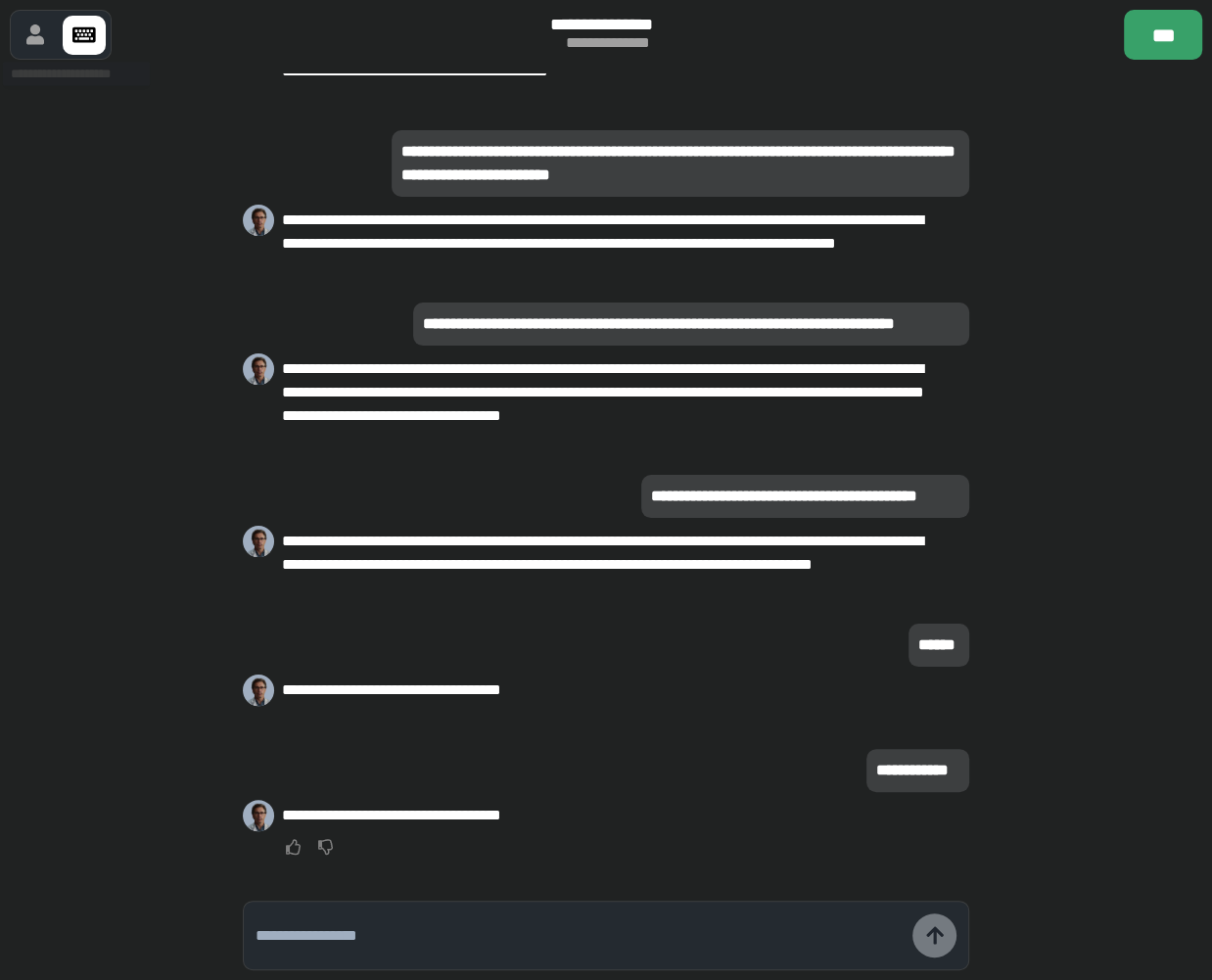 click at bounding box center (35, 35) 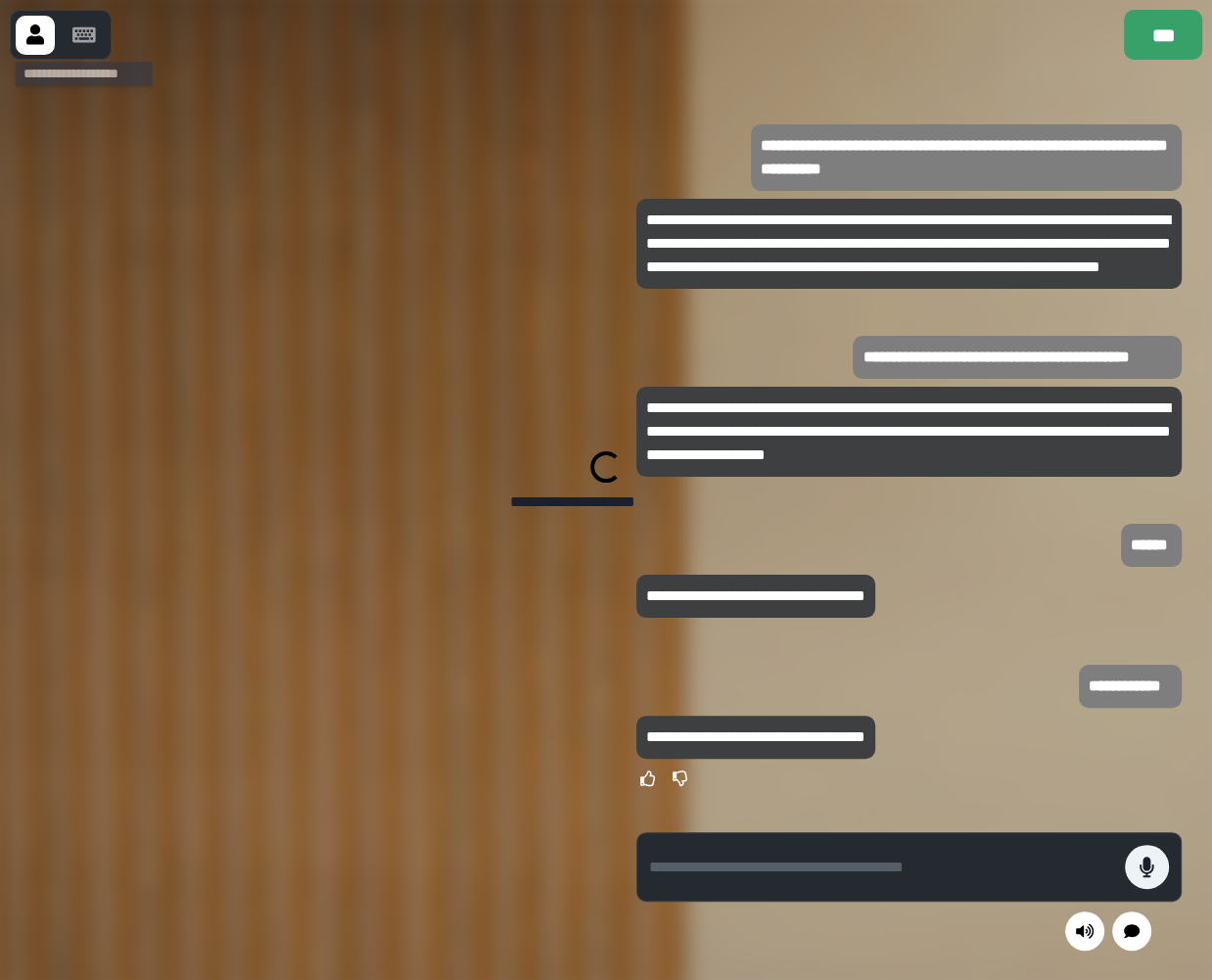 click at bounding box center (84, 35) 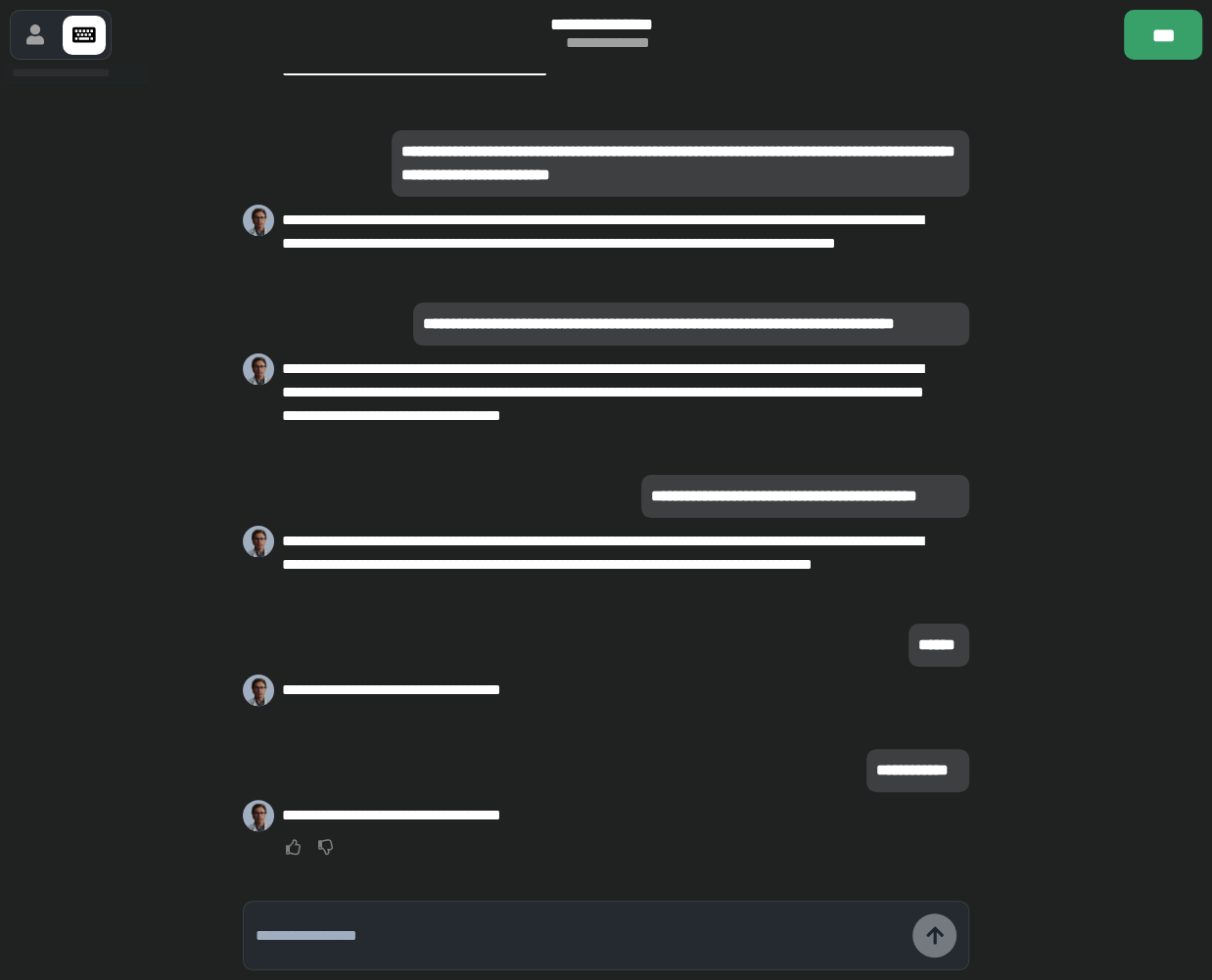 click at bounding box center [35, 35] 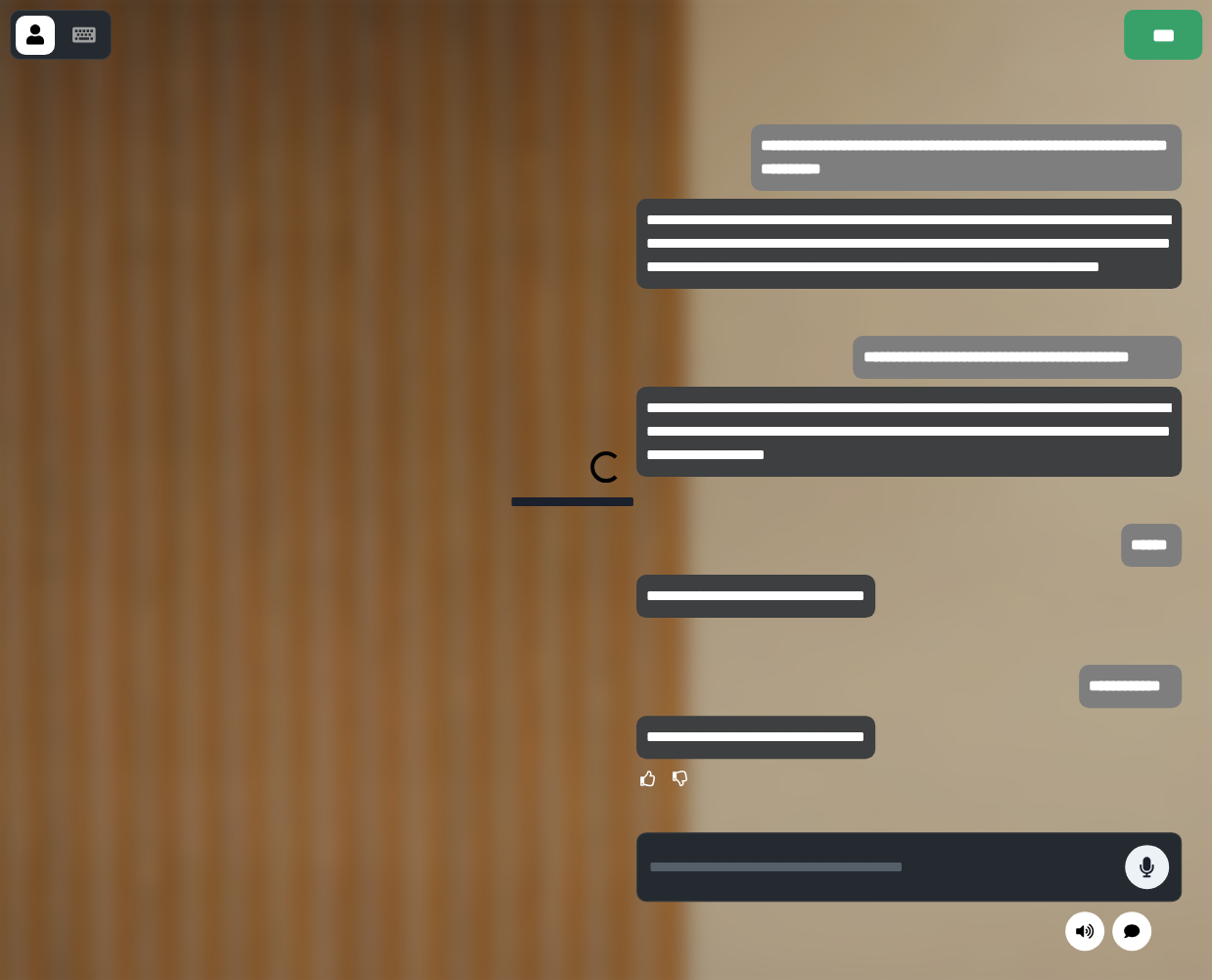 click on "***" at bounding box center [606, 34] 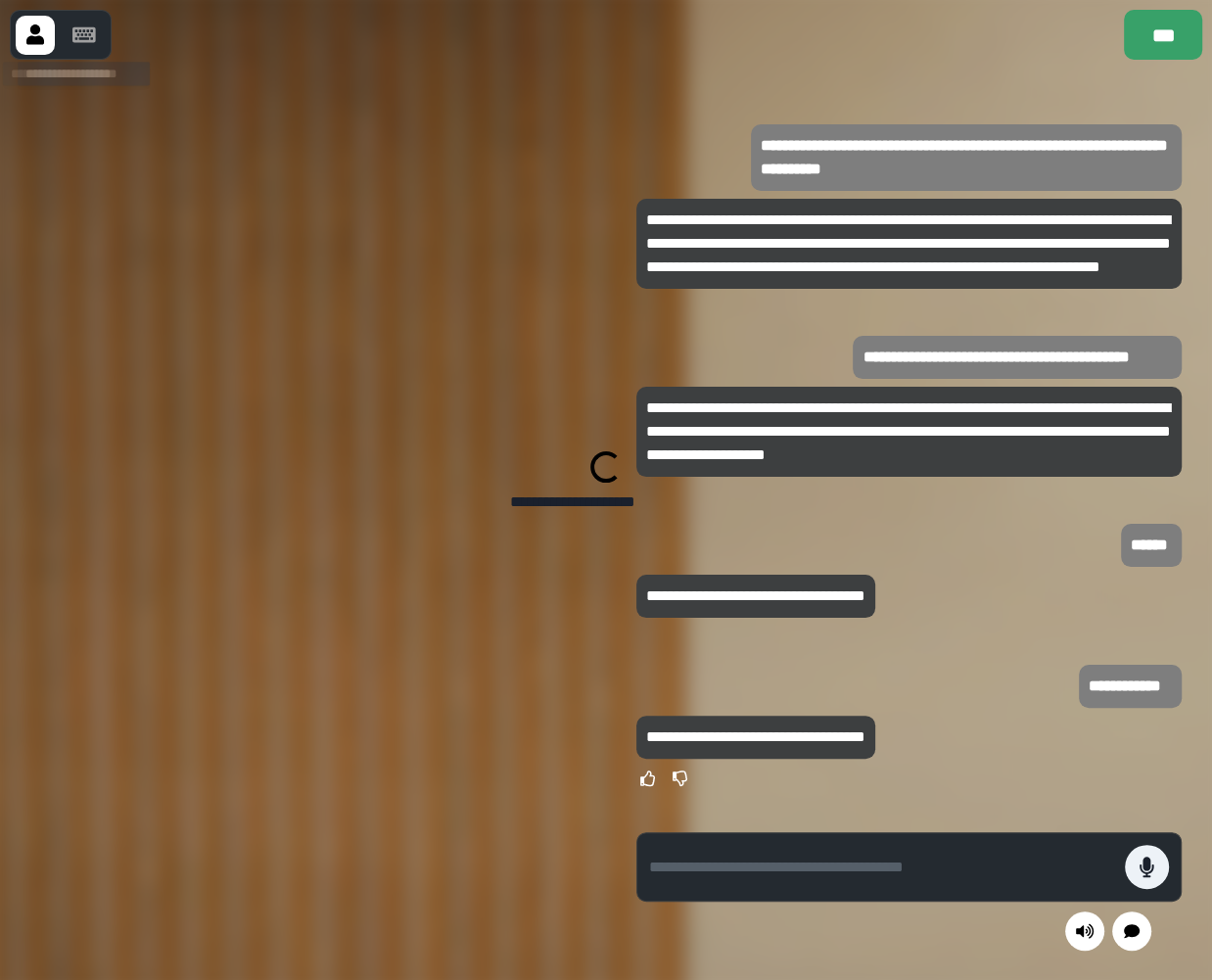 click 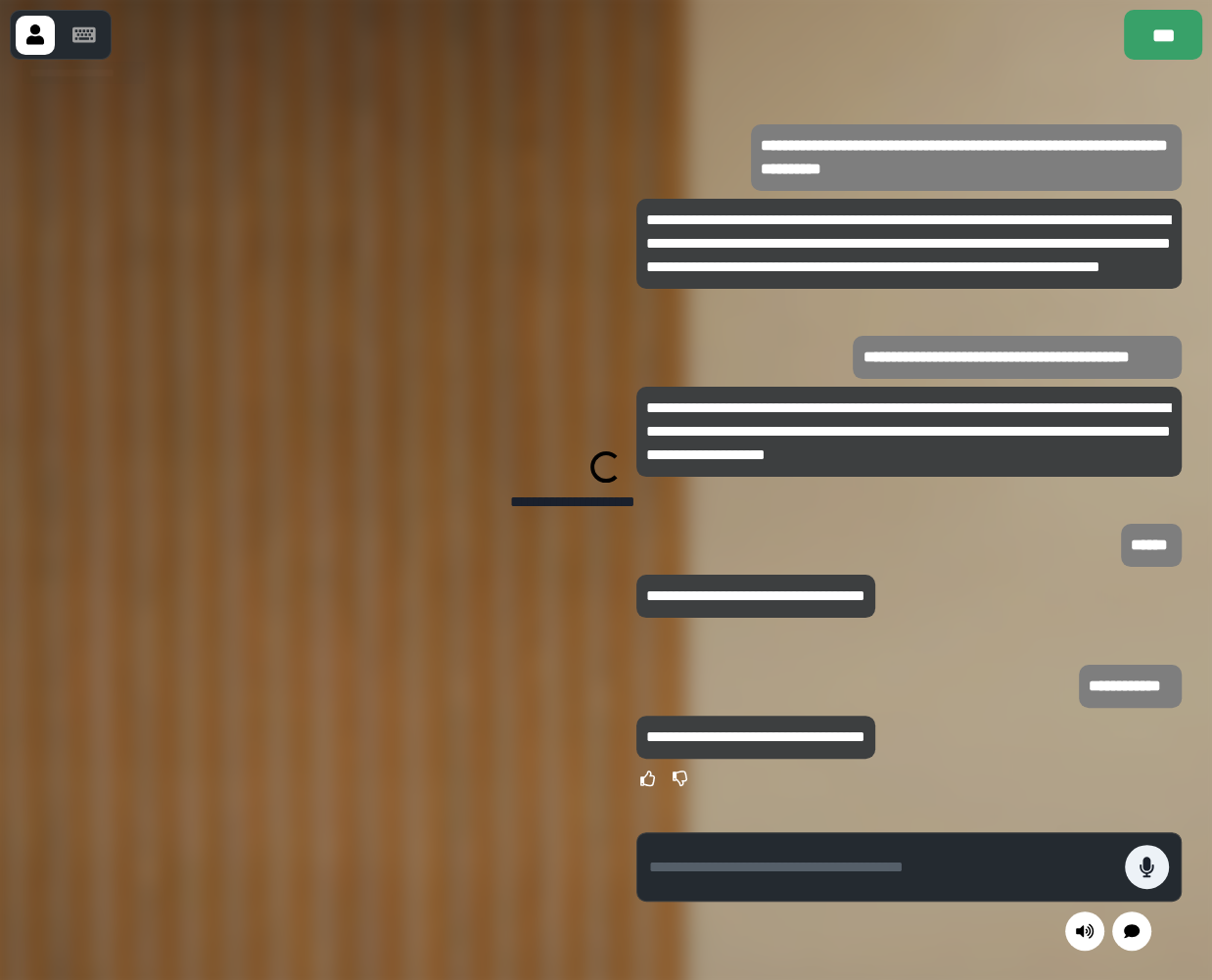 type 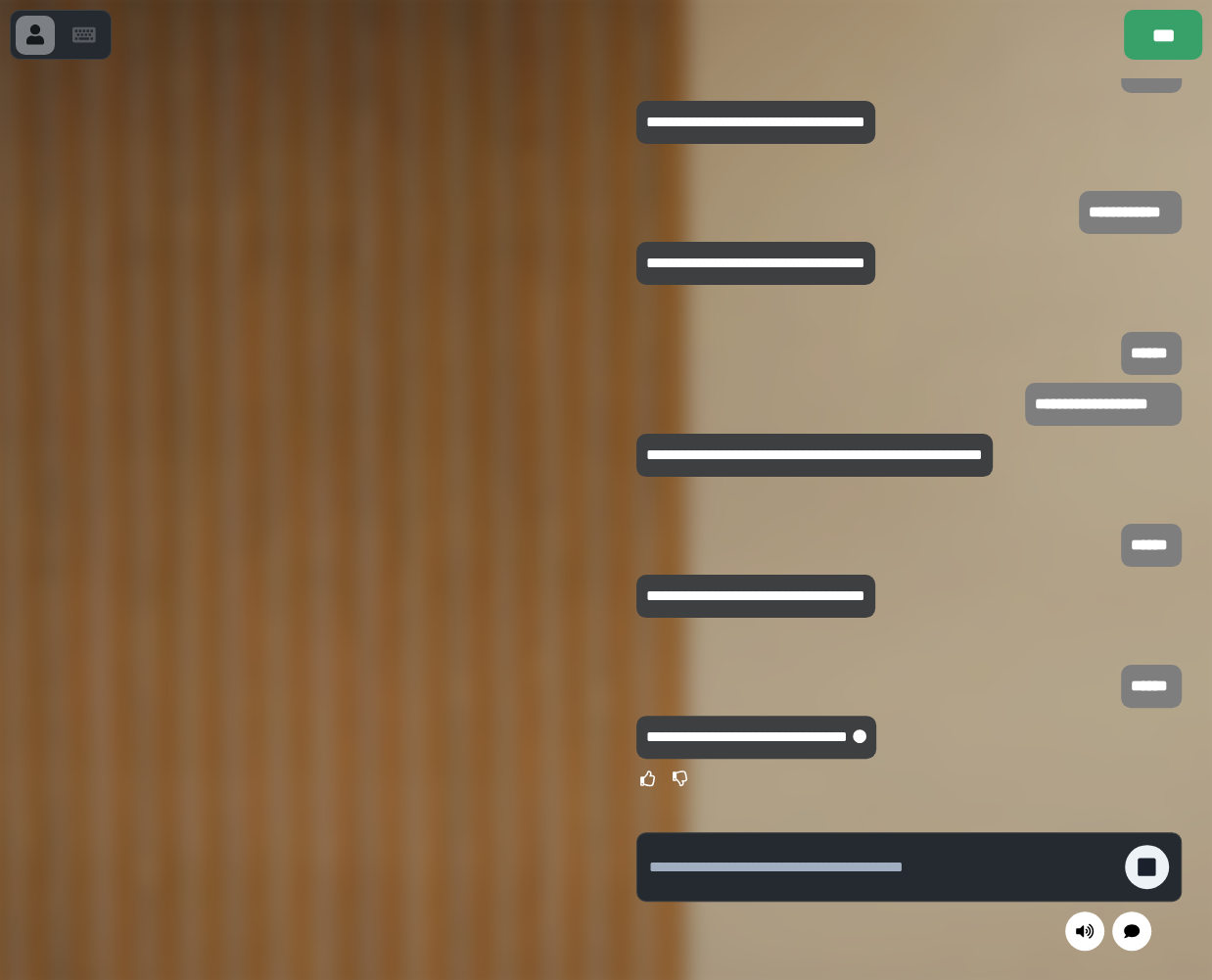 click at bounding box center (303, 519) 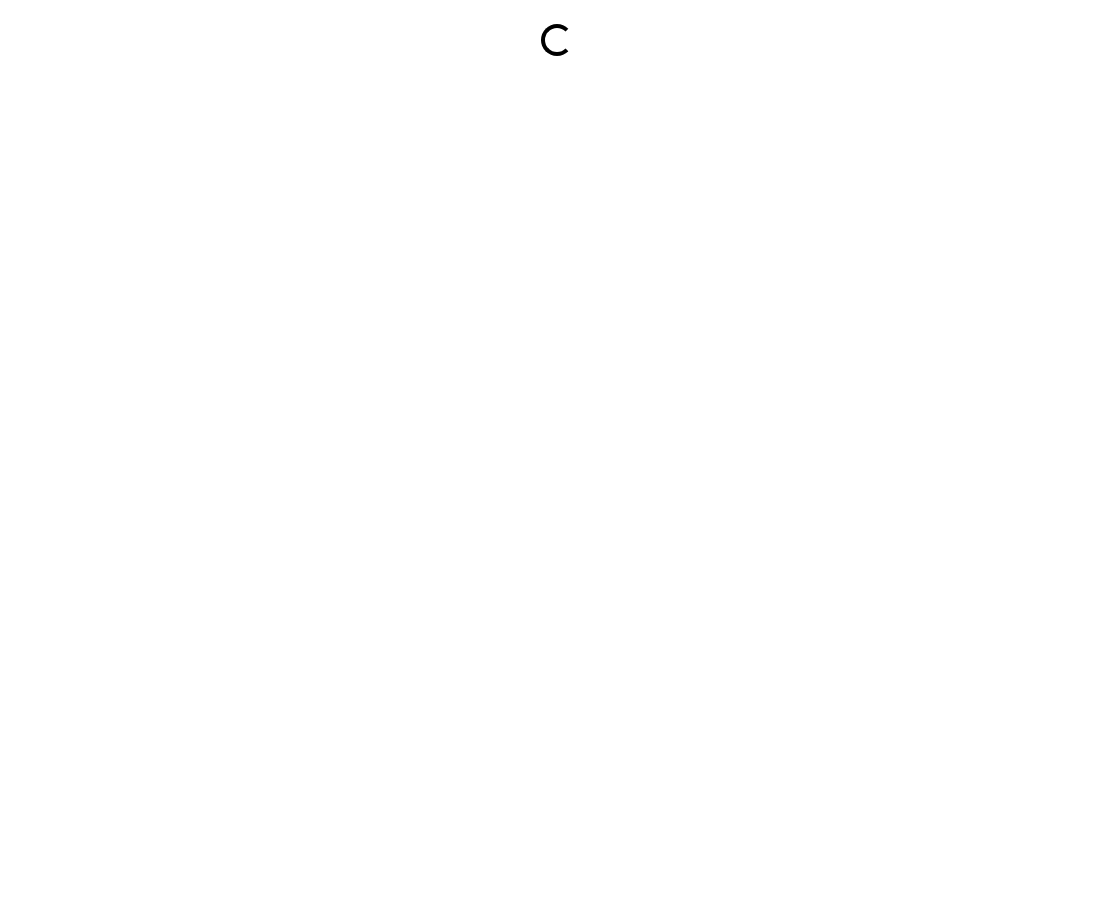 scroll, scrollTop: 0, scrollLeft: 0, axis: both 